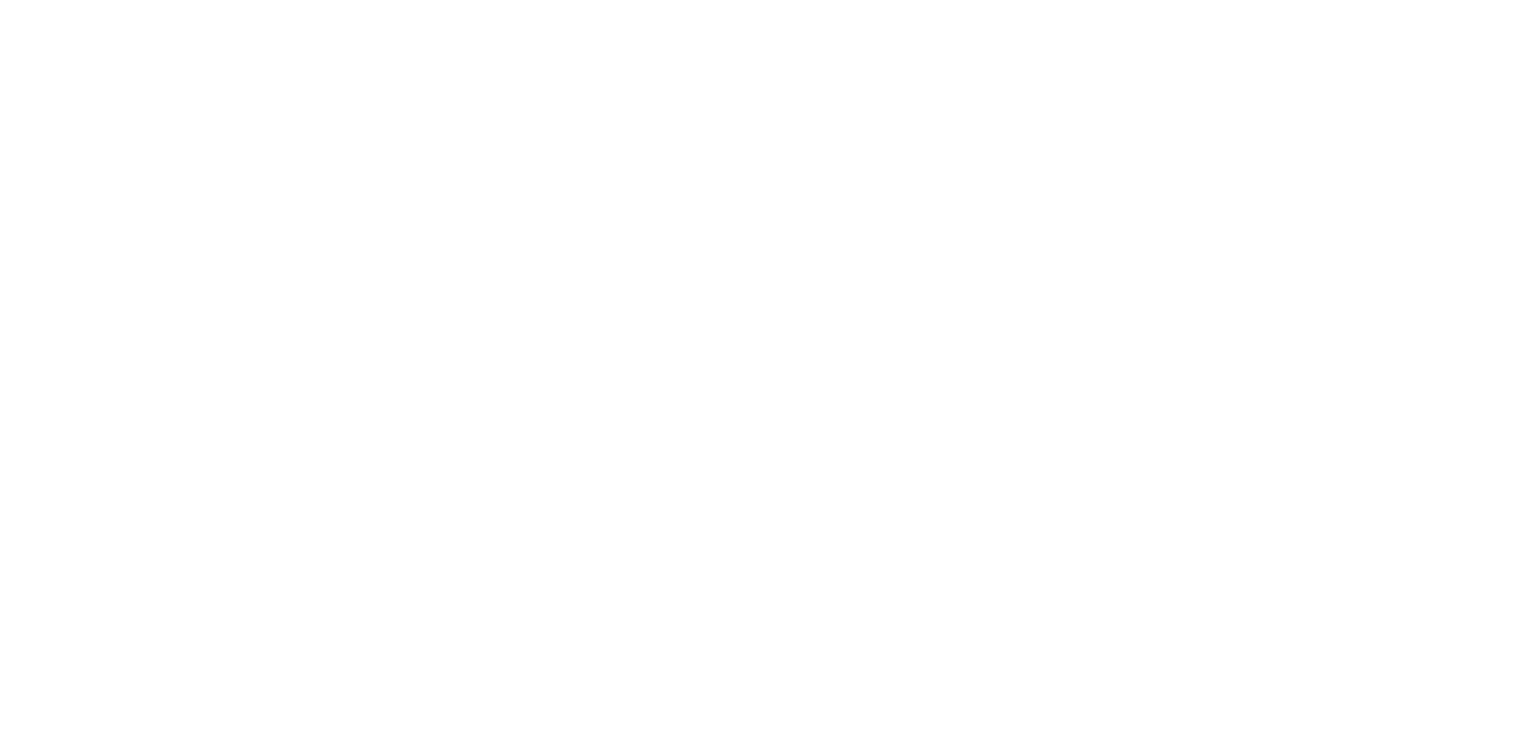 scroll, scrollTop: 0, scrollLeft: 0, axis: both 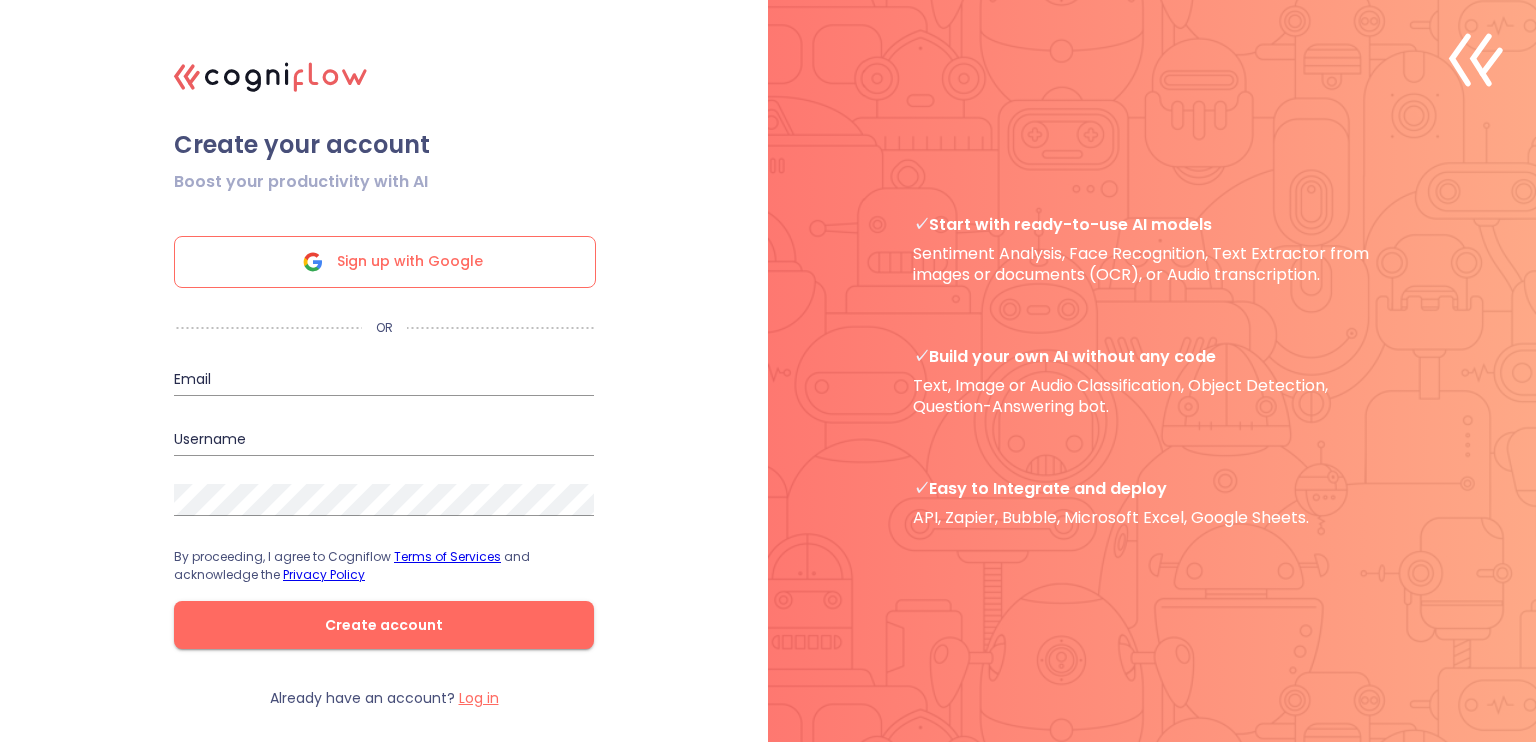 click on "Sign up with Google" at bounding box center [410, 262] 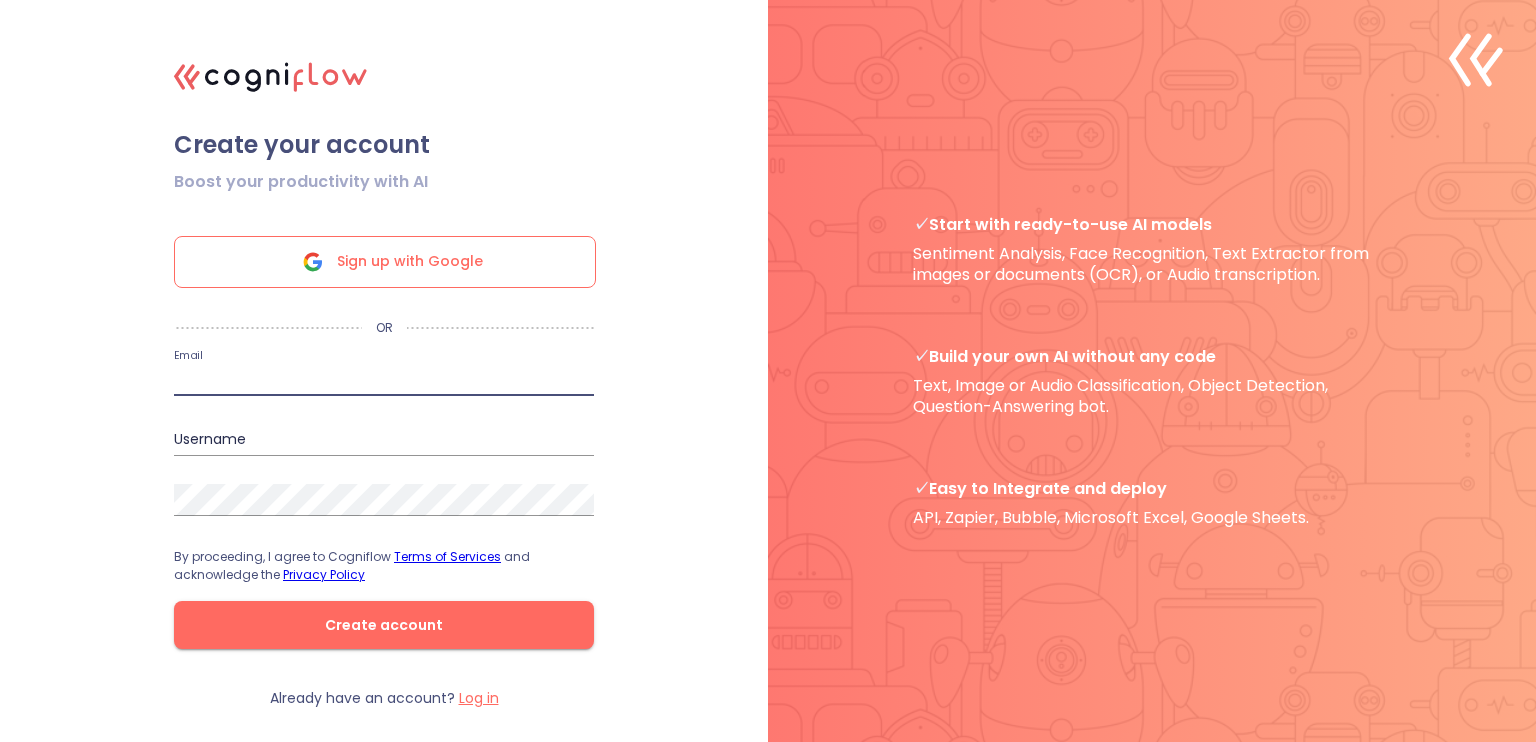 click at bounding box center [384, 380] 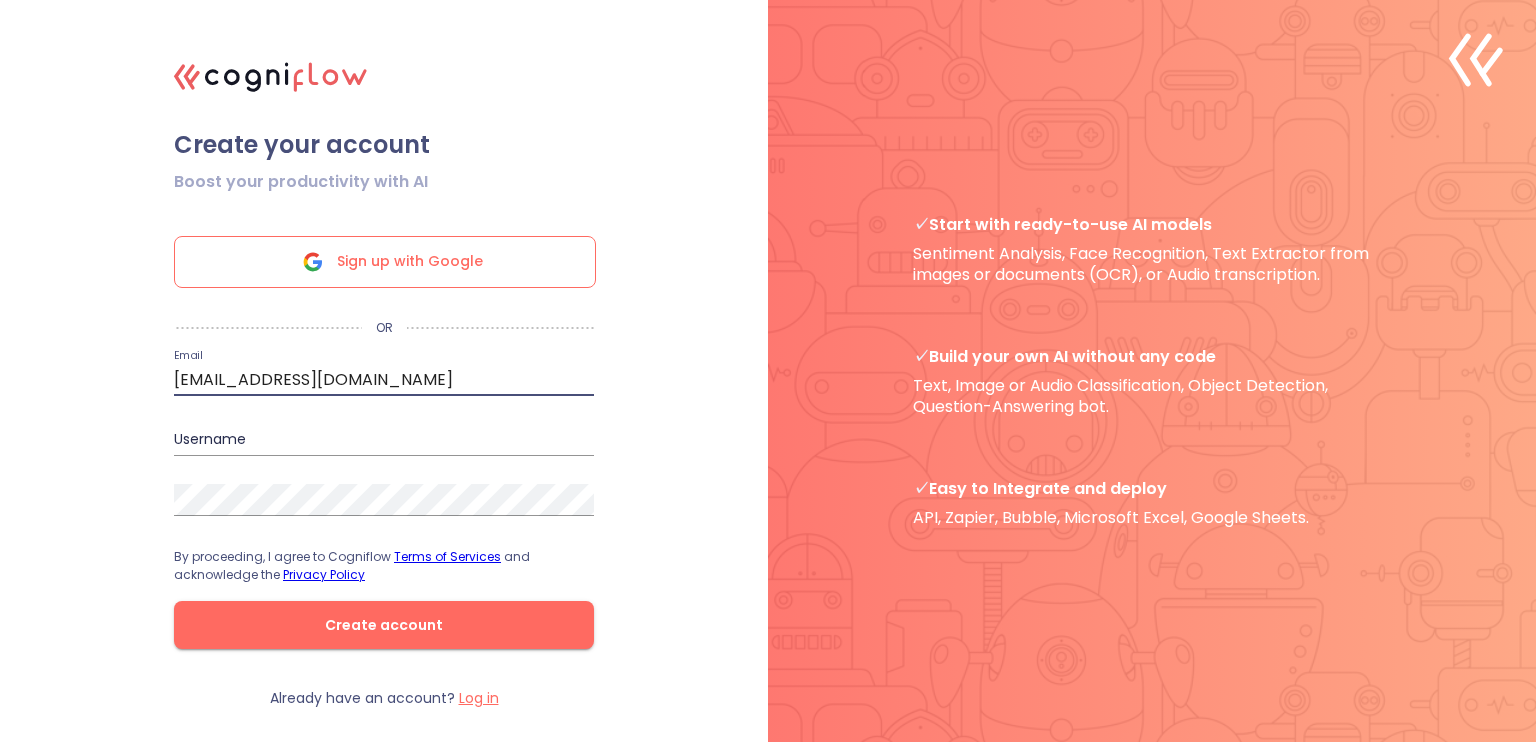 type on "[PERSON_NAME].[PERSON_NAME]" 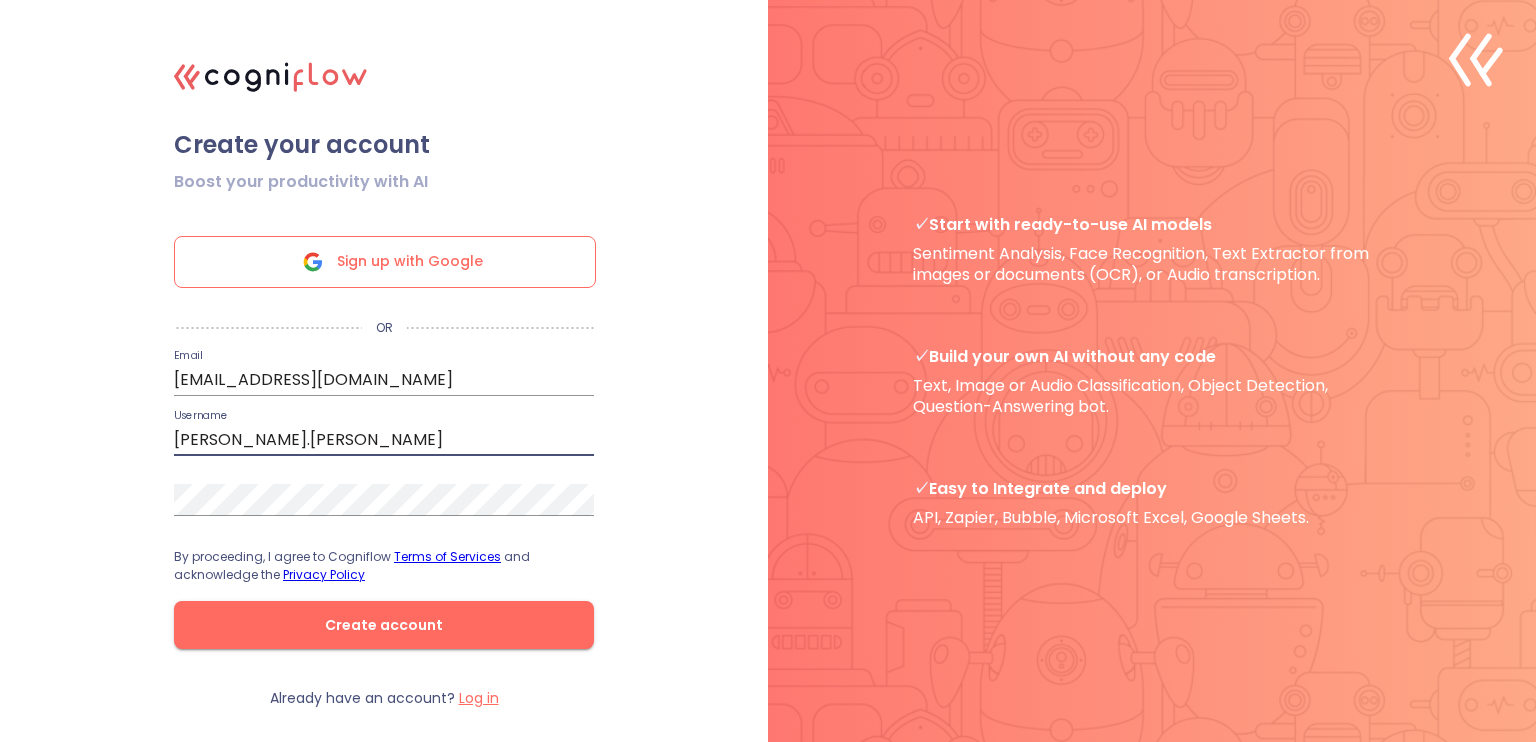 click on "[PERSON_NAME].[PERSON_NAME]" at bounding box center (384, 440) 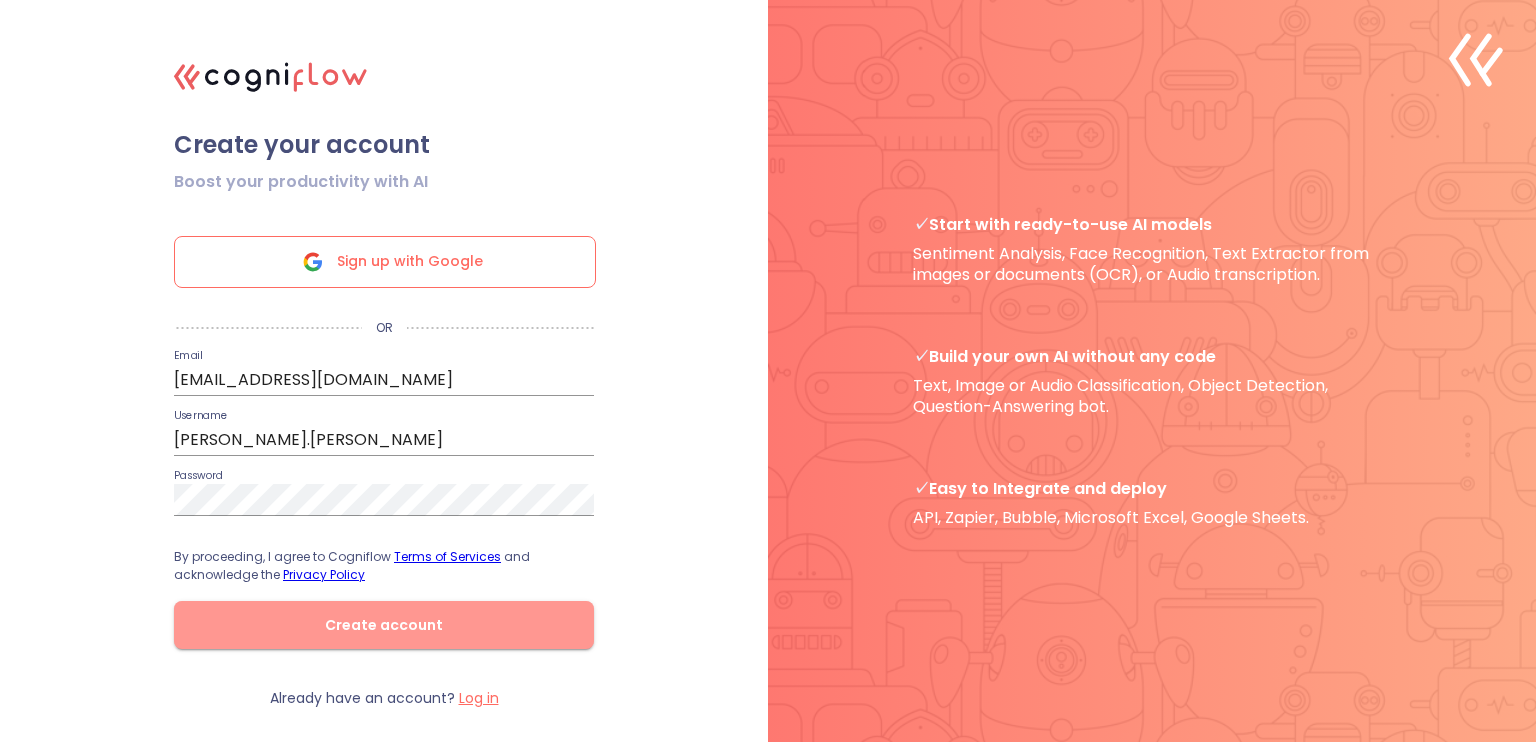 click on "Create account" at bounding box center [384, 625] 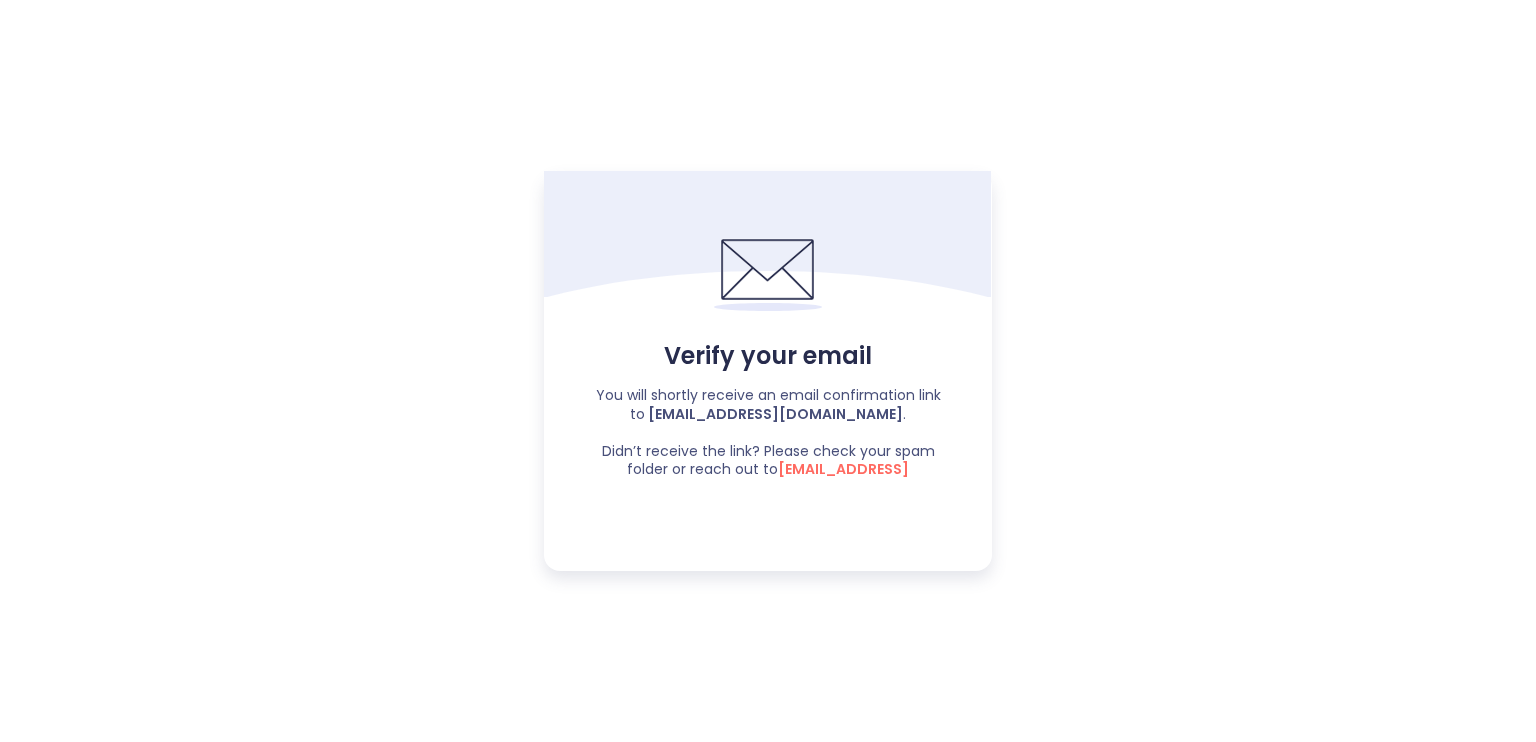 click on "Verify your email You will shortly receive an email confirmation link to   stefan.vanstaden@gmail.com . Didn’t receive the link? Please check your spam folder or reach out to  support@cogniflow.ai" at bounding box center (768, 371) 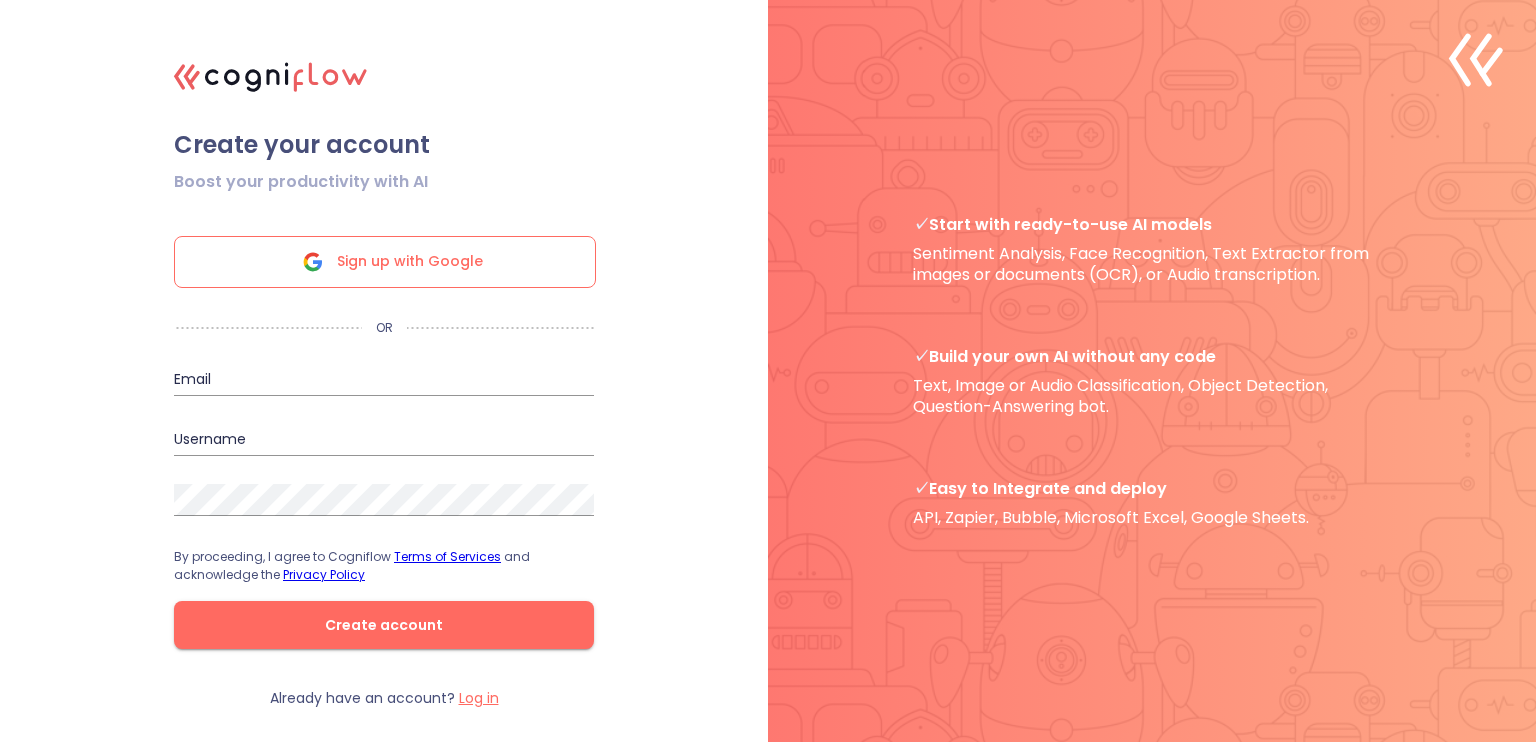 type on "[PERSON_NAME].[PERSON_NAME]" 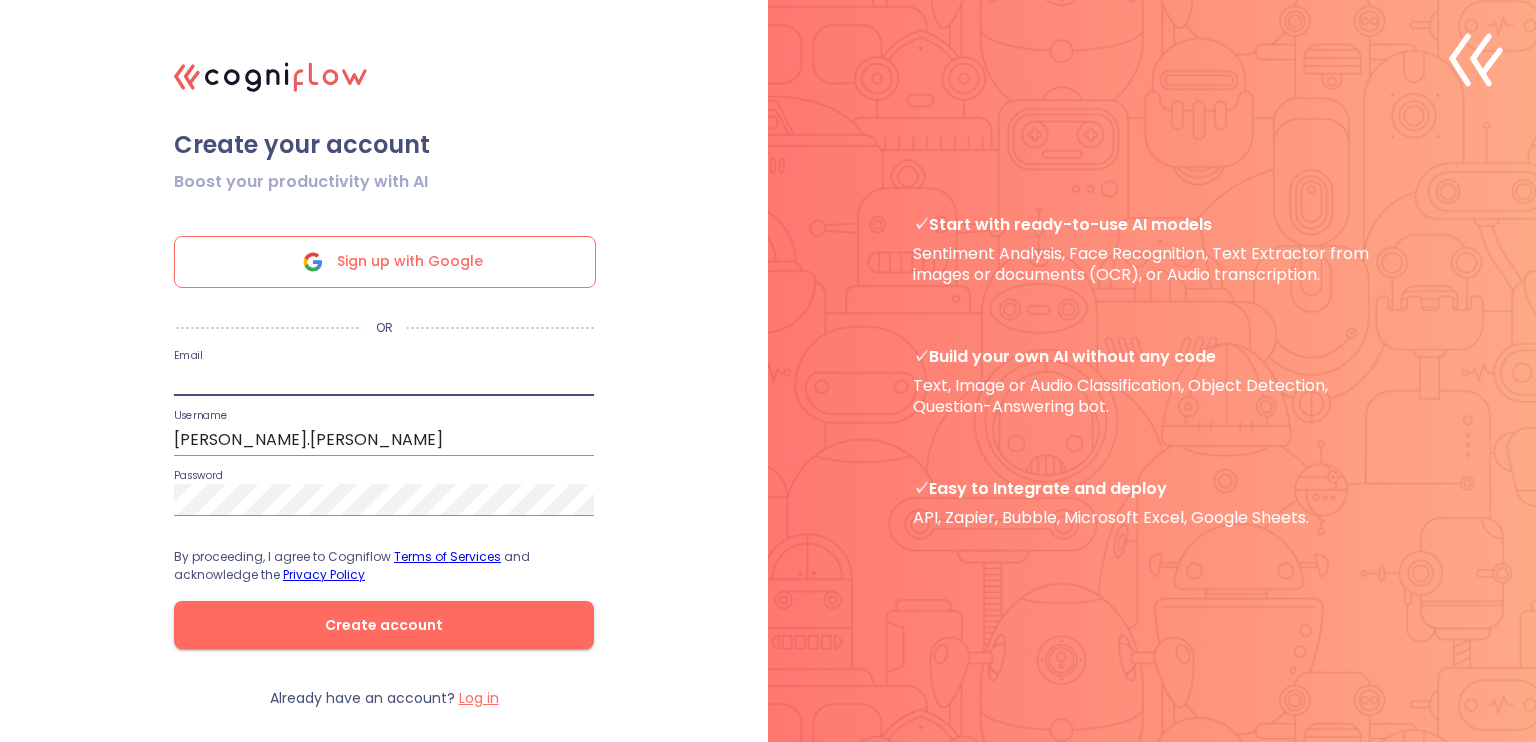 click at bounding box center (384, 380) 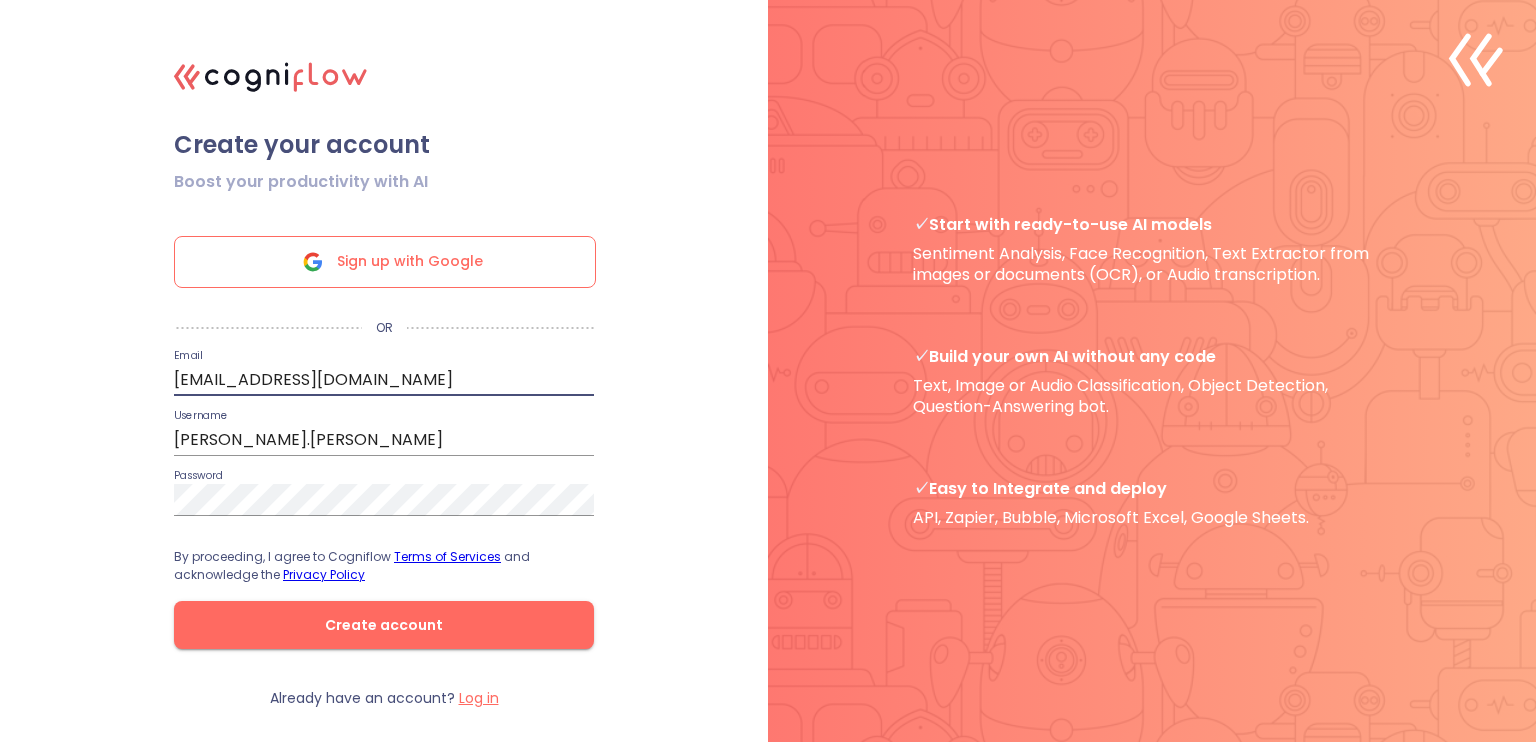 type on "[EMAIL_ADDRESS][DOMAIN_NAME]" 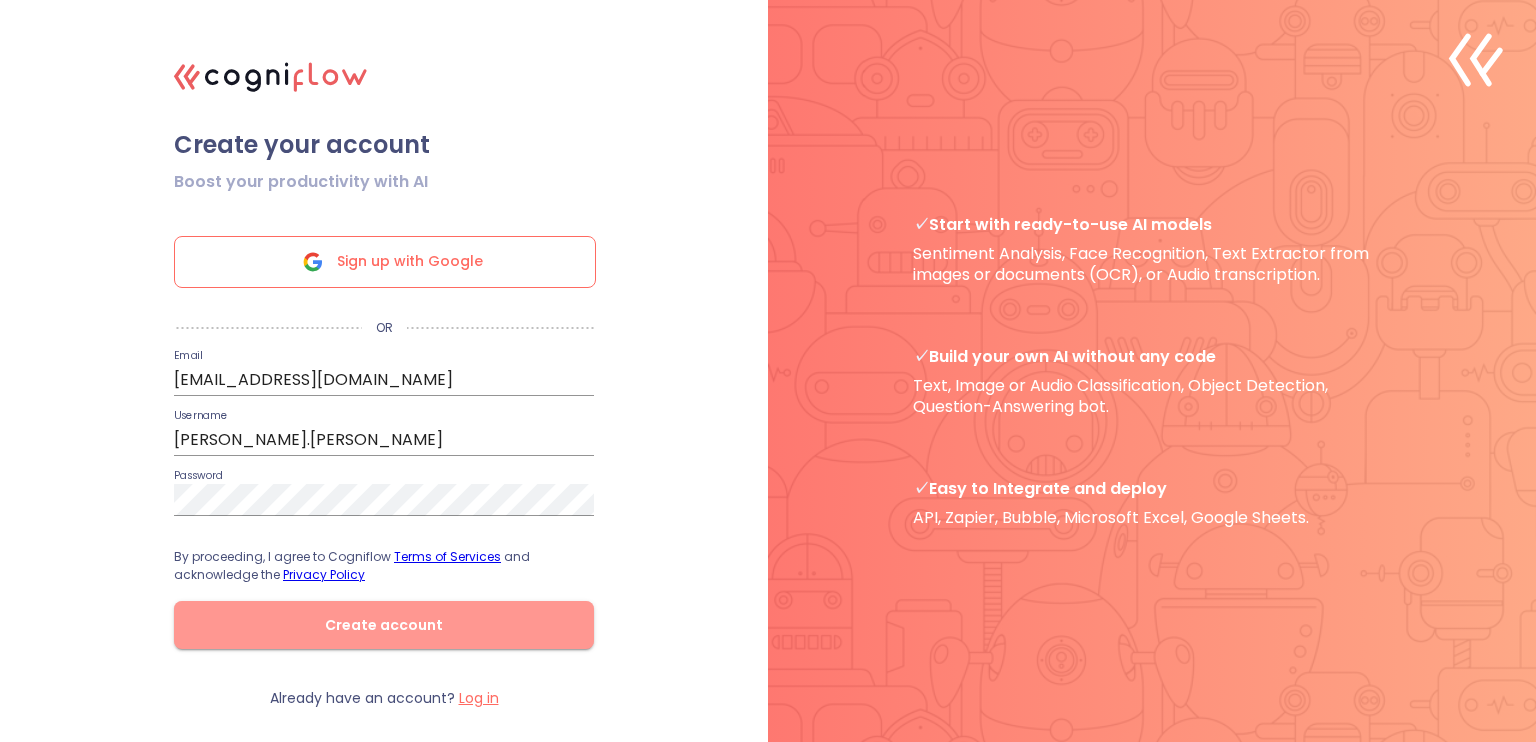 click on "Create account" at bounding box center [384, 625] 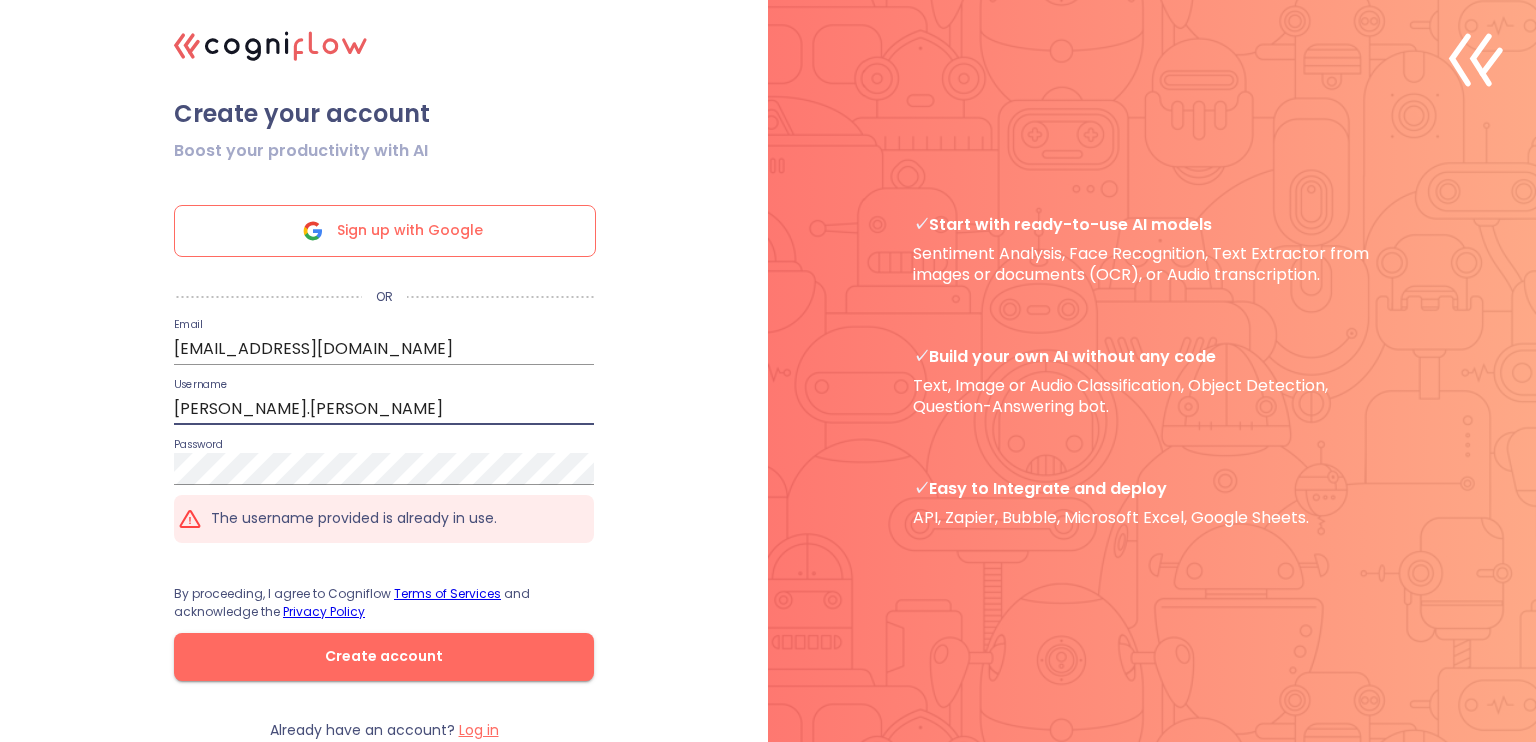 click on "[PERSON_NAME].[PERSON_NAME]" at bounding box center [384, 409] 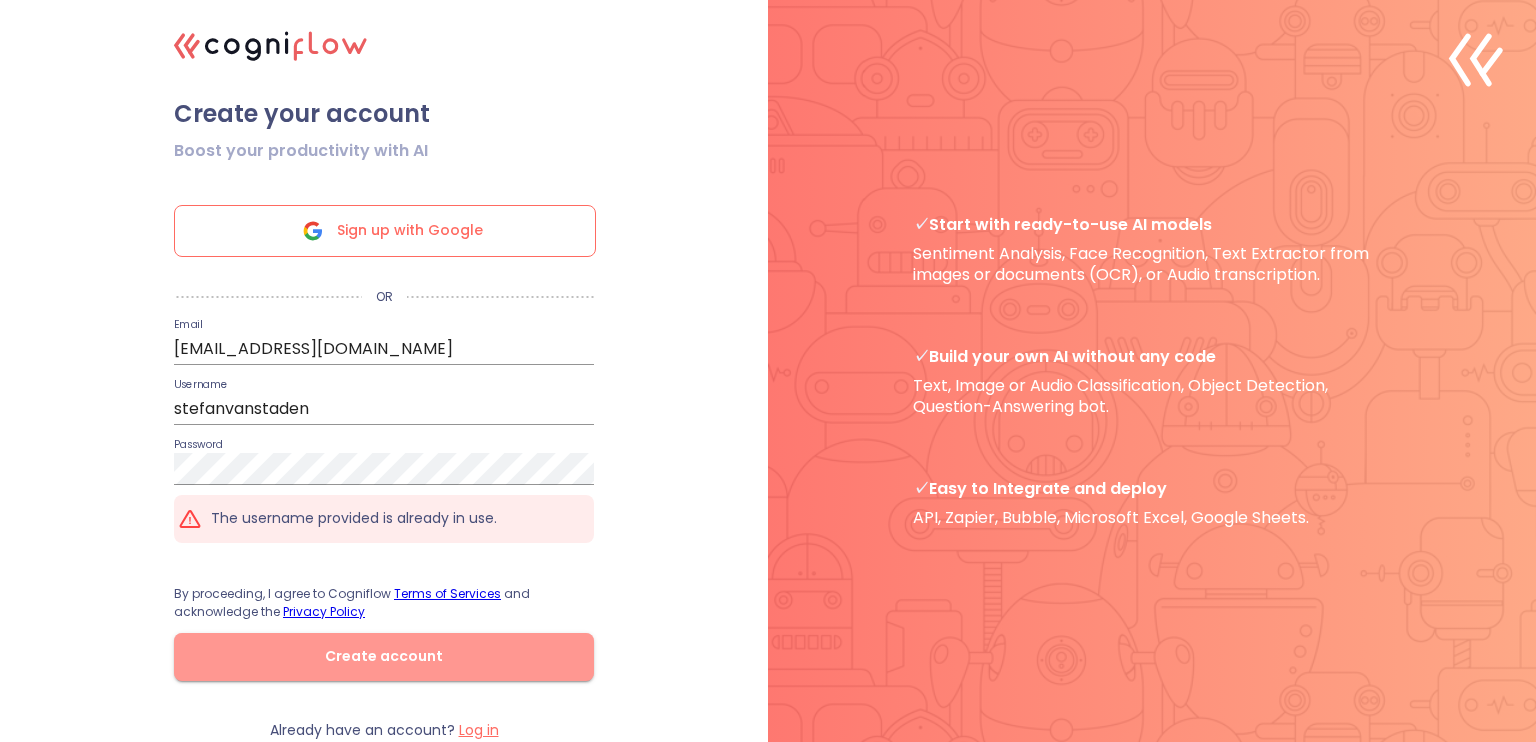 click on "Create account" at bounding box center (384, 656) 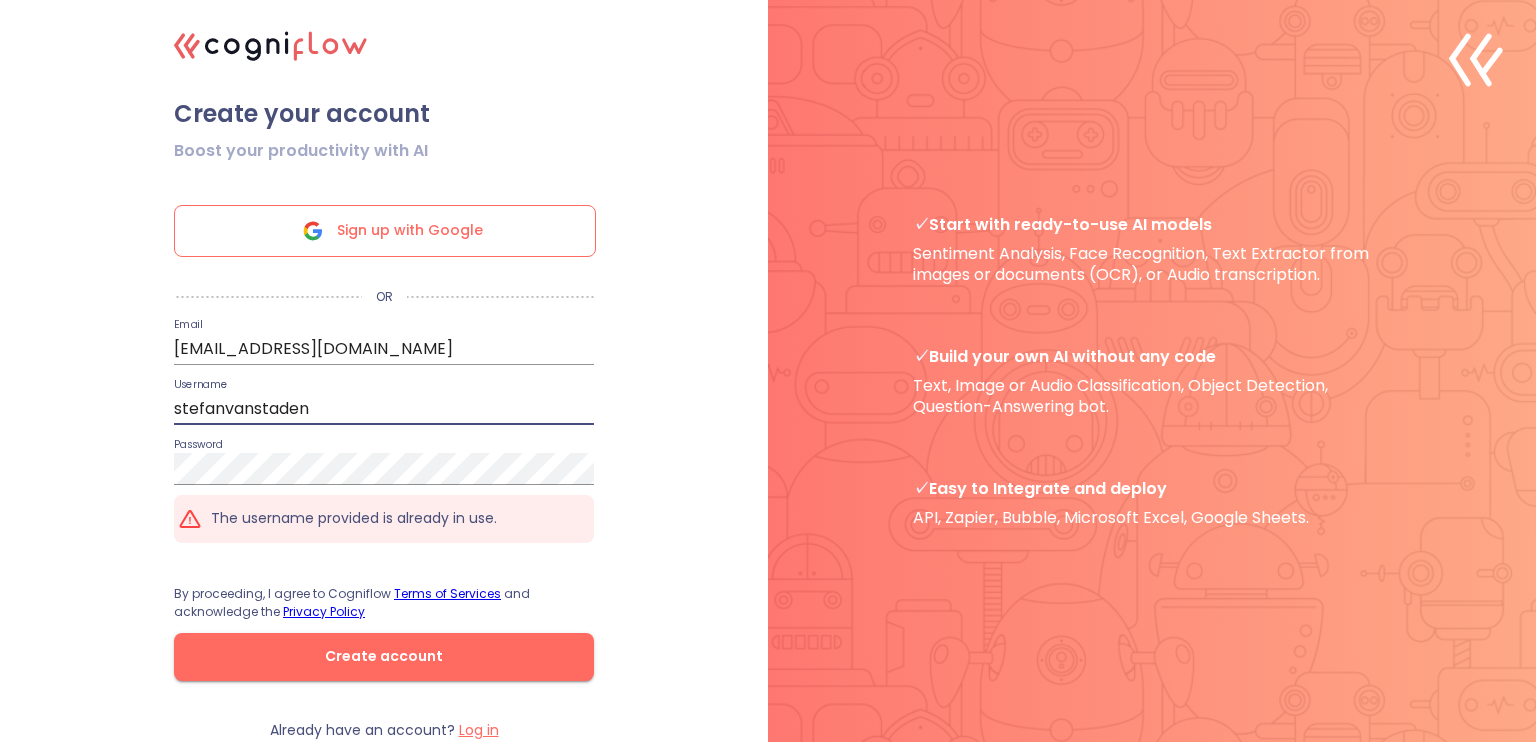 click on "stefanvanstaden" at bounding box center [384, 409] 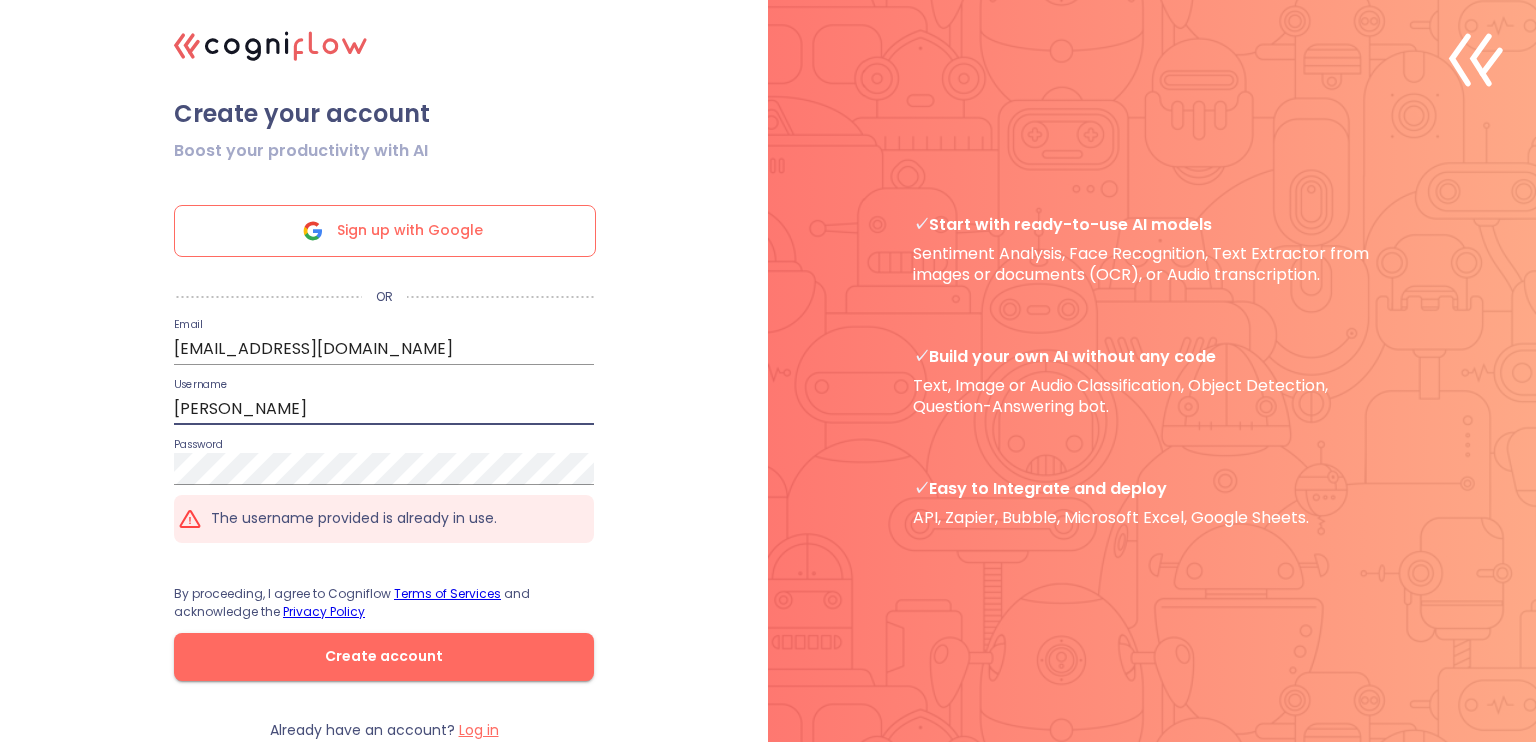 type on "[PERSON_NAME]" 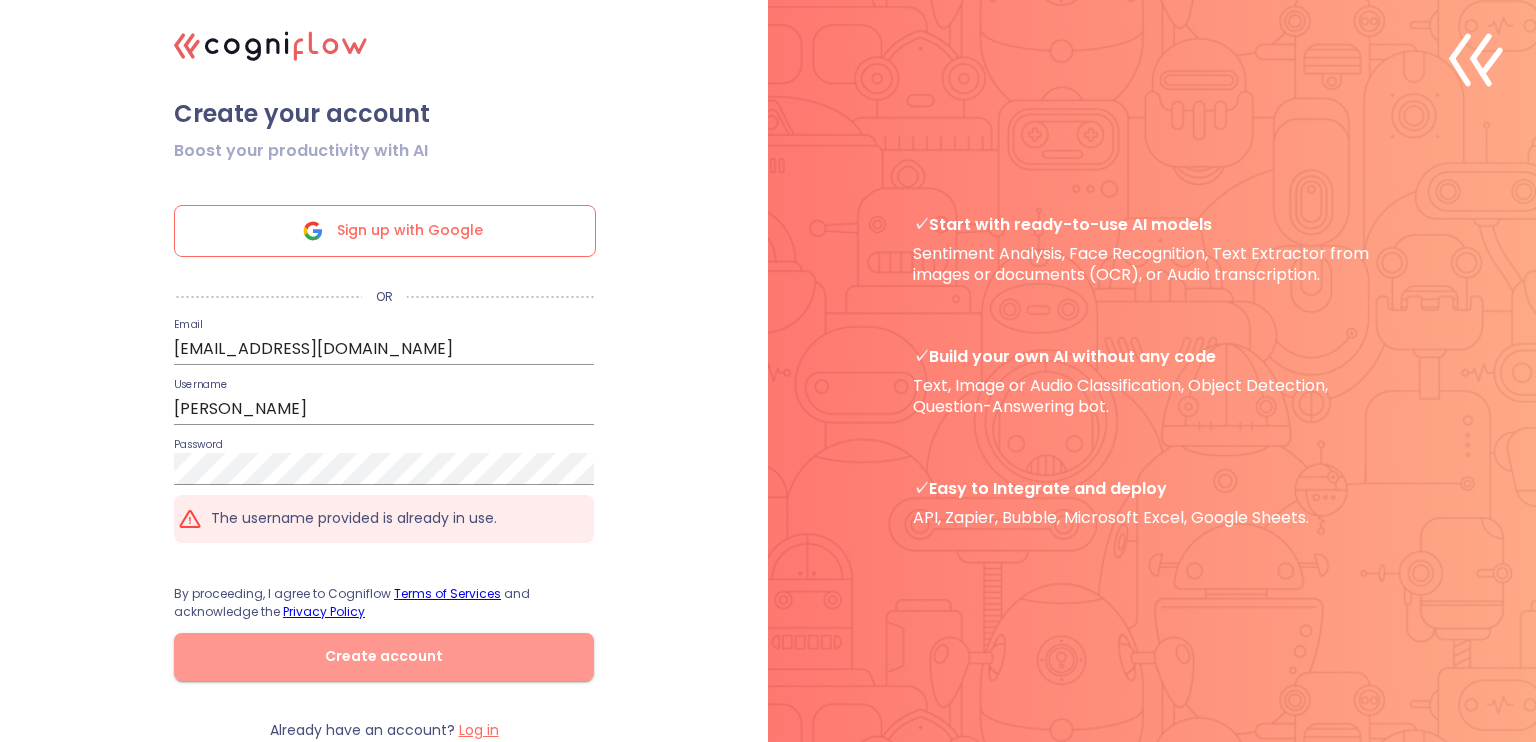 click on "Create account" at bounding box center [384, 656] 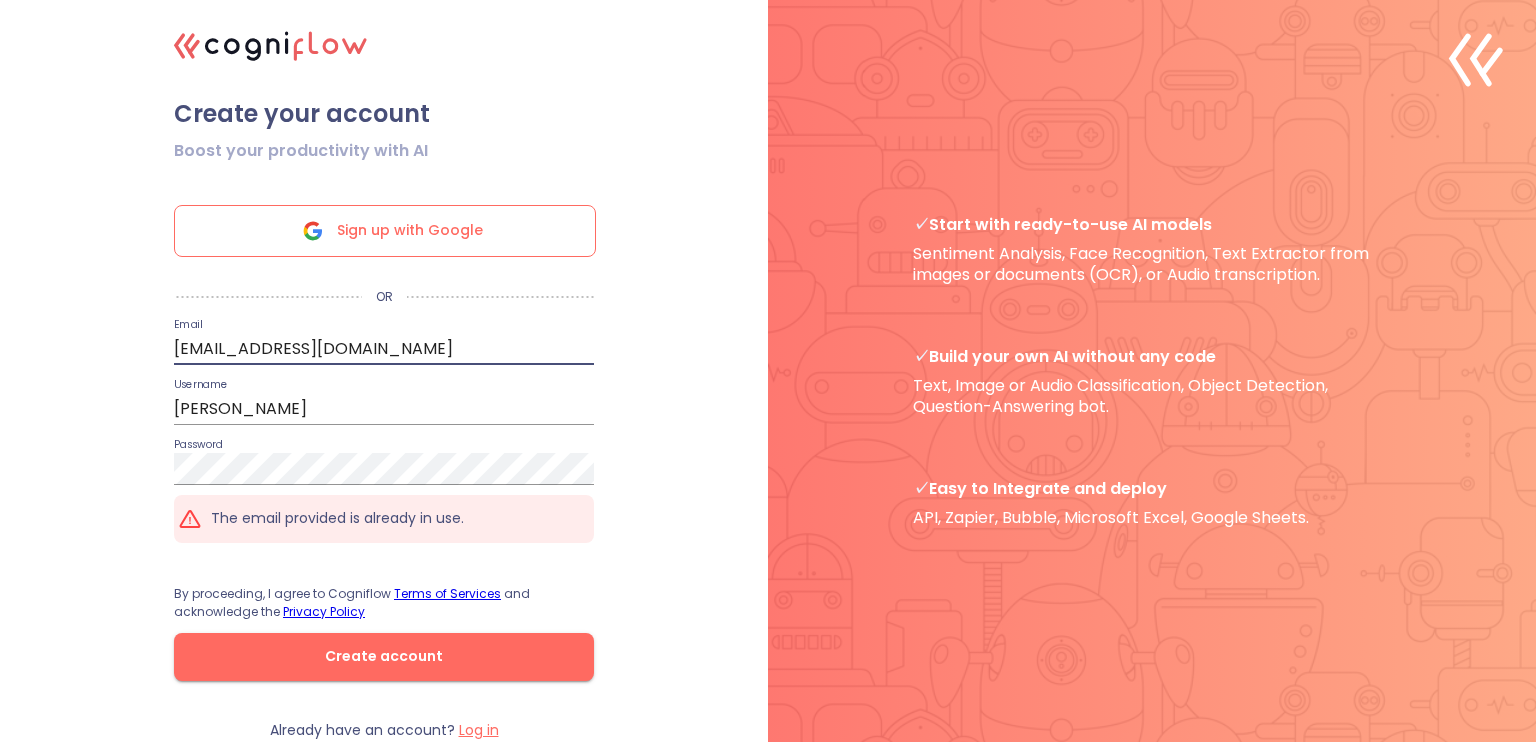drag, startPoint x: 484, startPoint y: 348, endPoint x: 49, endPoint y: 314, distance: 436.32672 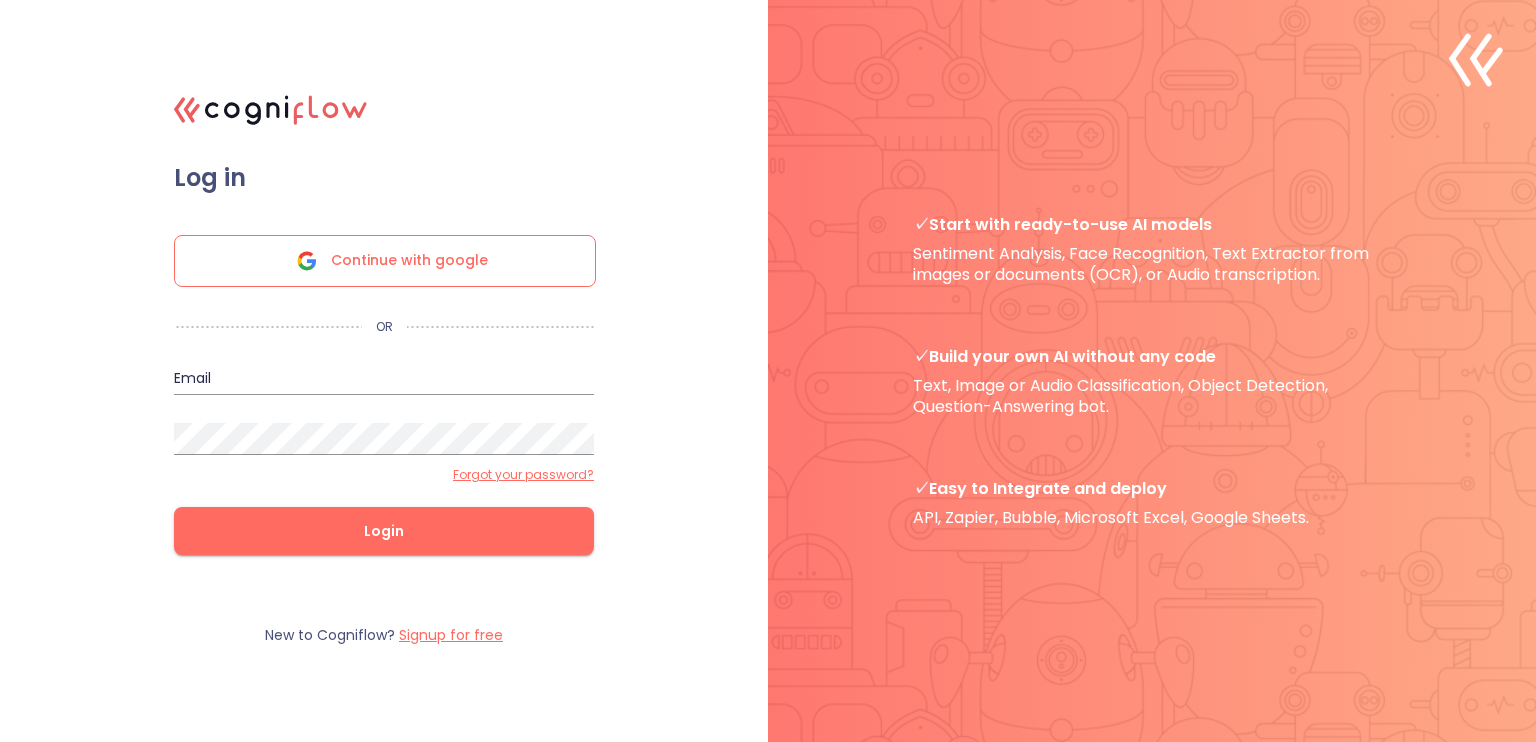 scroll, scrollTop: 0, scrollLeft: 0, axis: both 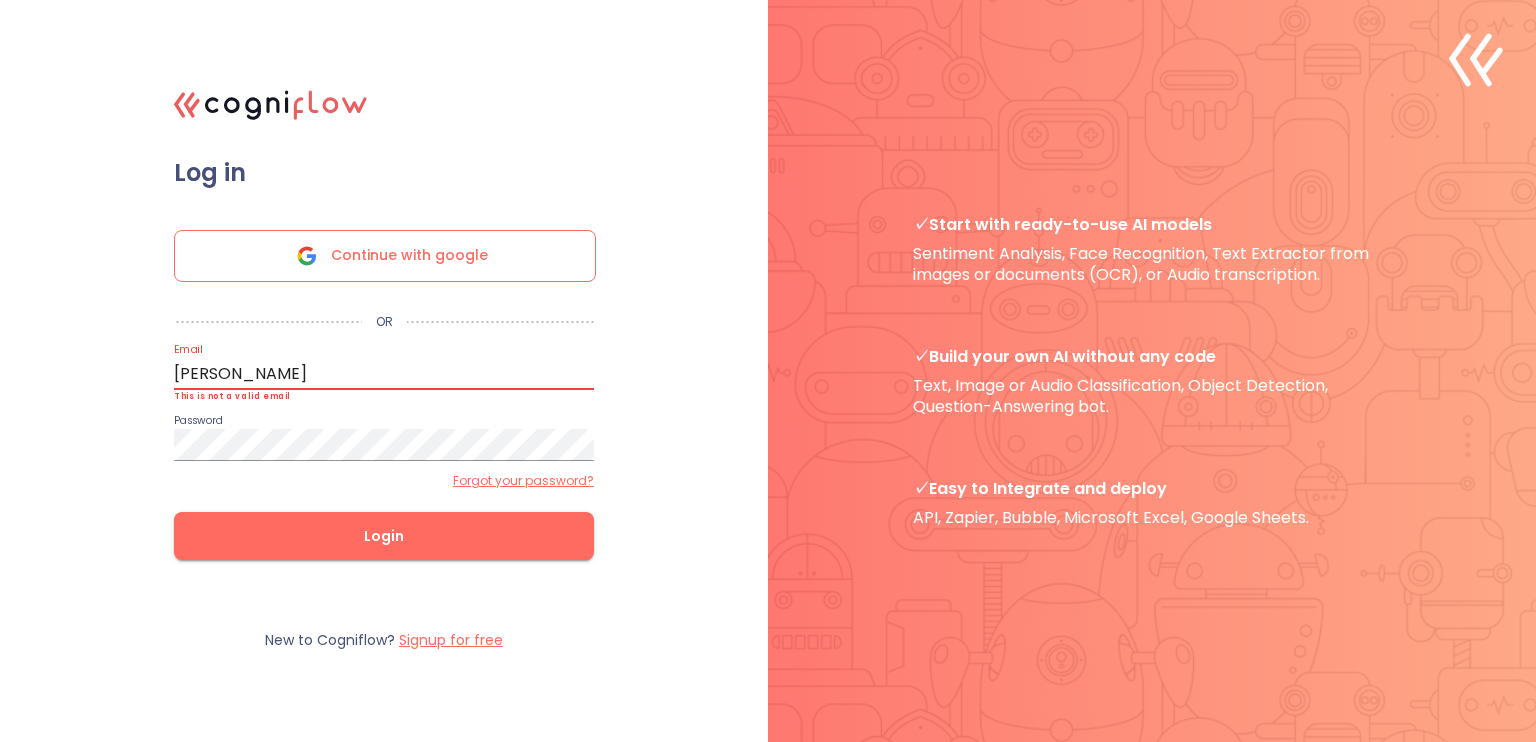 click on "[PERSON_NAME]" at bounding box center (384, 374) 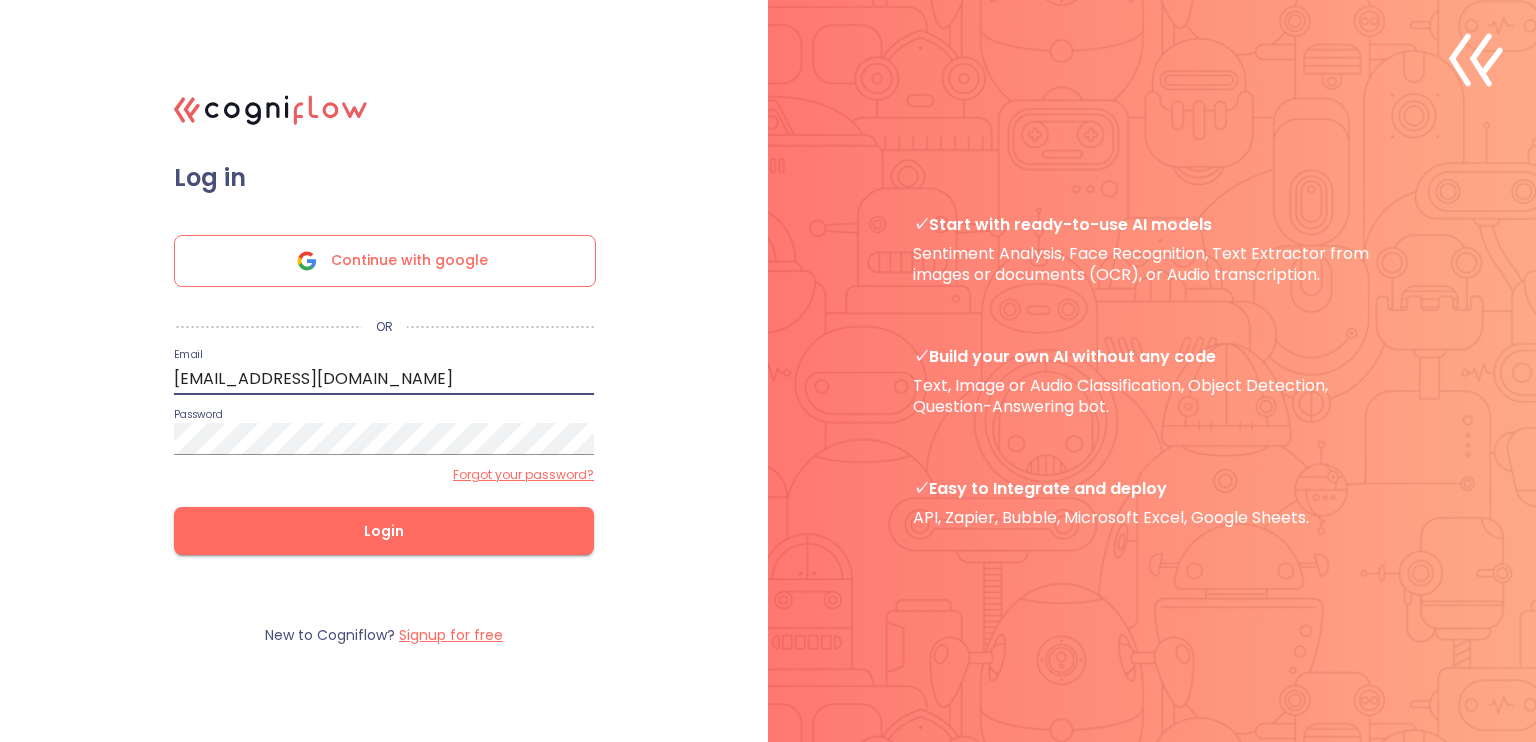 type on "[EMAIL_ADDRESS][DOMAIN_NAME]" 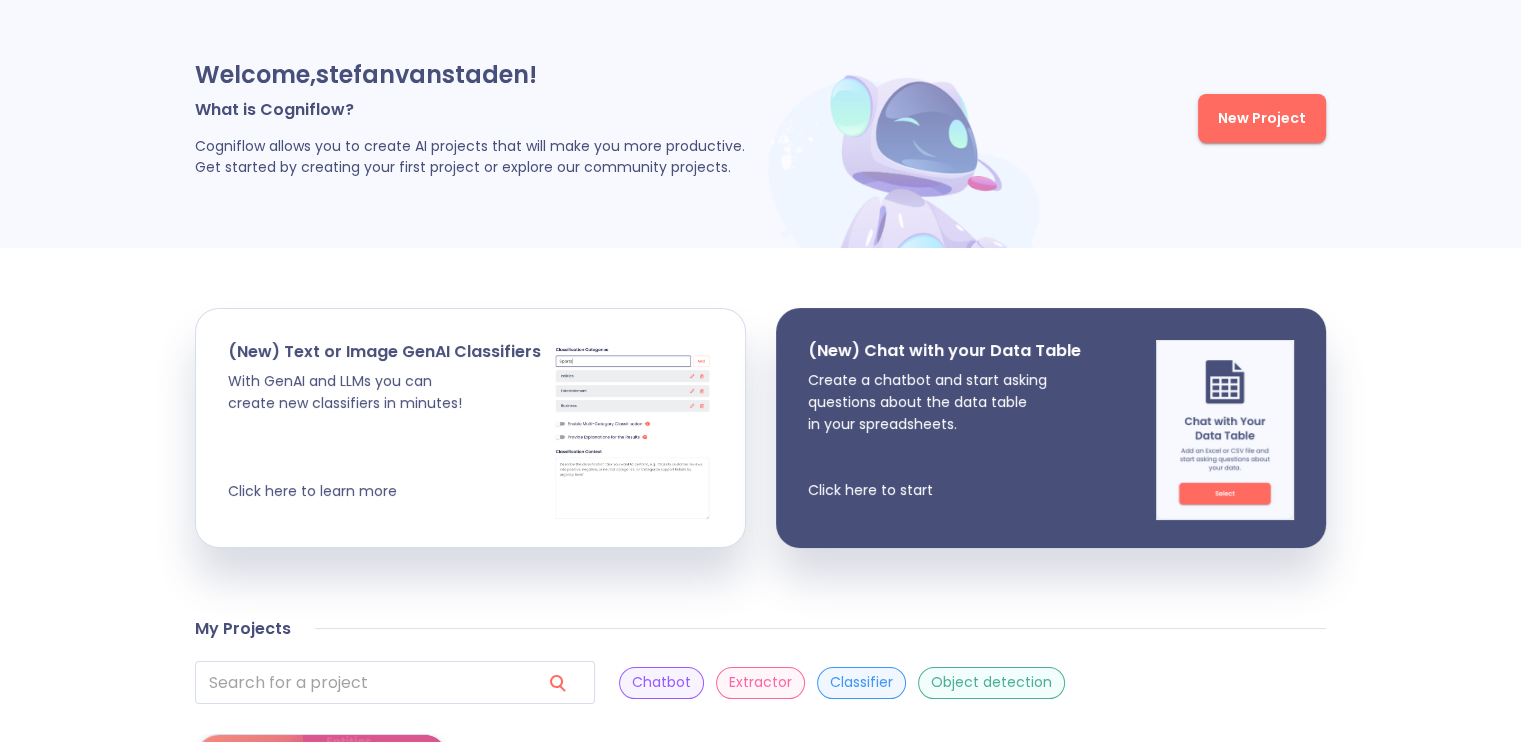 scroll, scrollTop: 84, scrollLeft: 0, axis: vertical 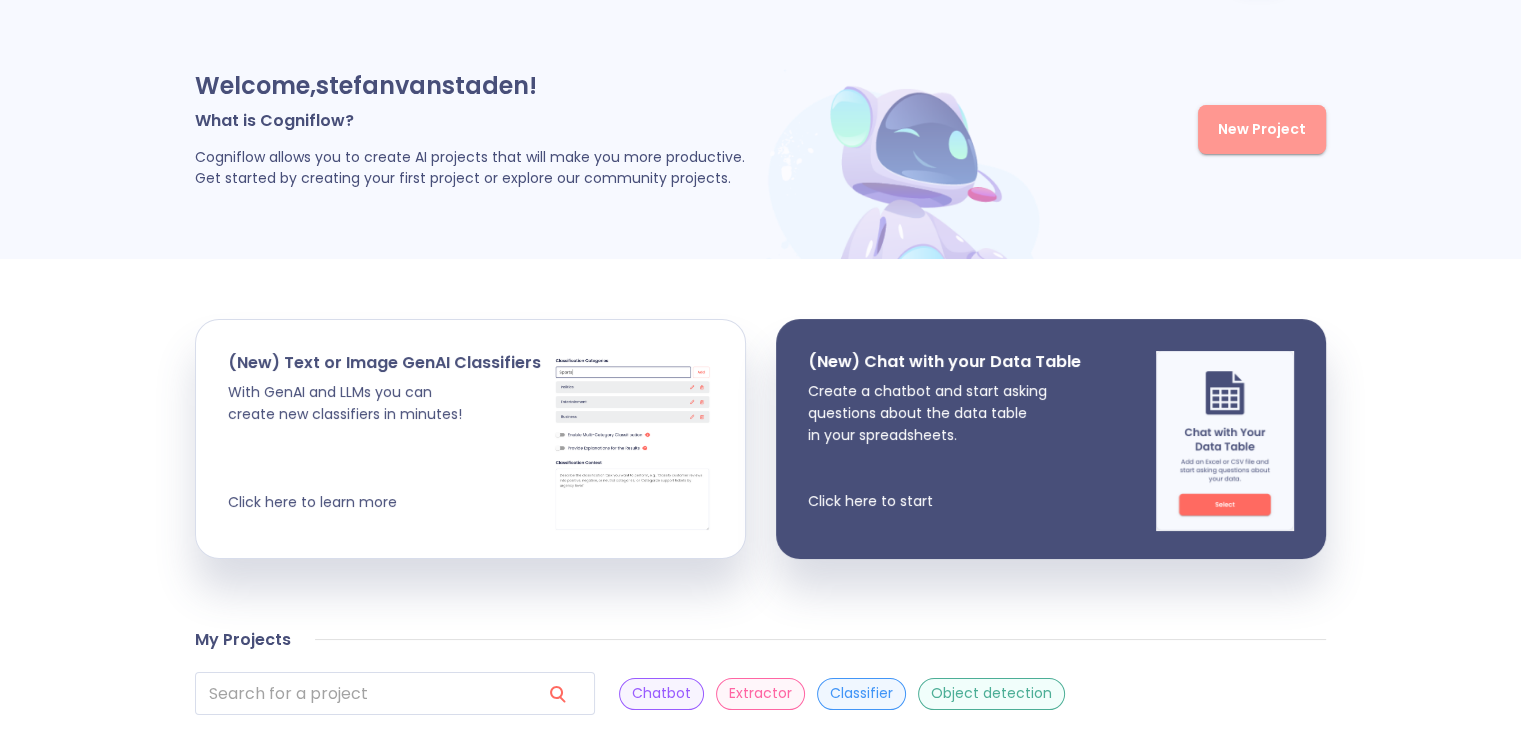 click on "New Project" at bounding box center [1262, 129] 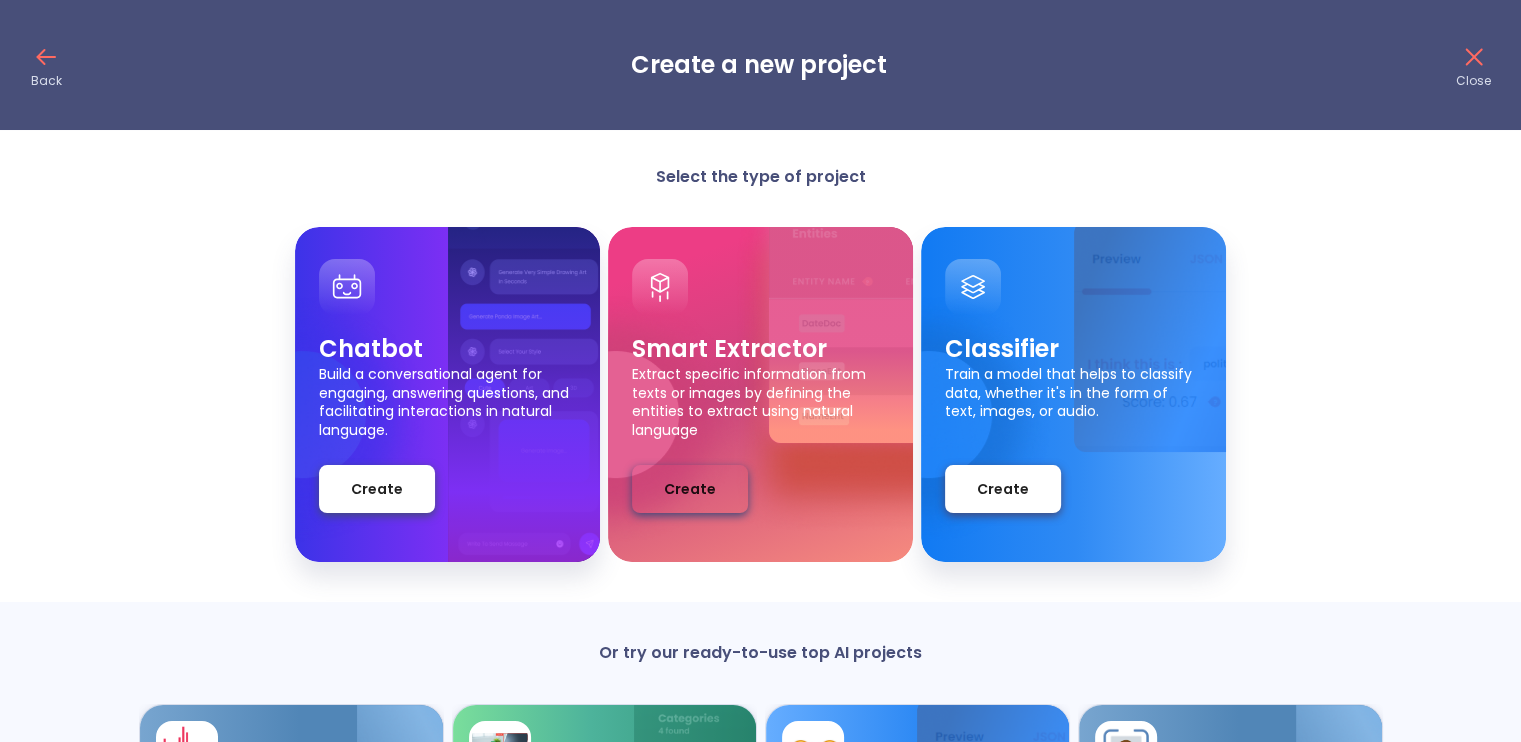 scroll, scrollTop: 344, scrollLeft: 0, axis: vertical 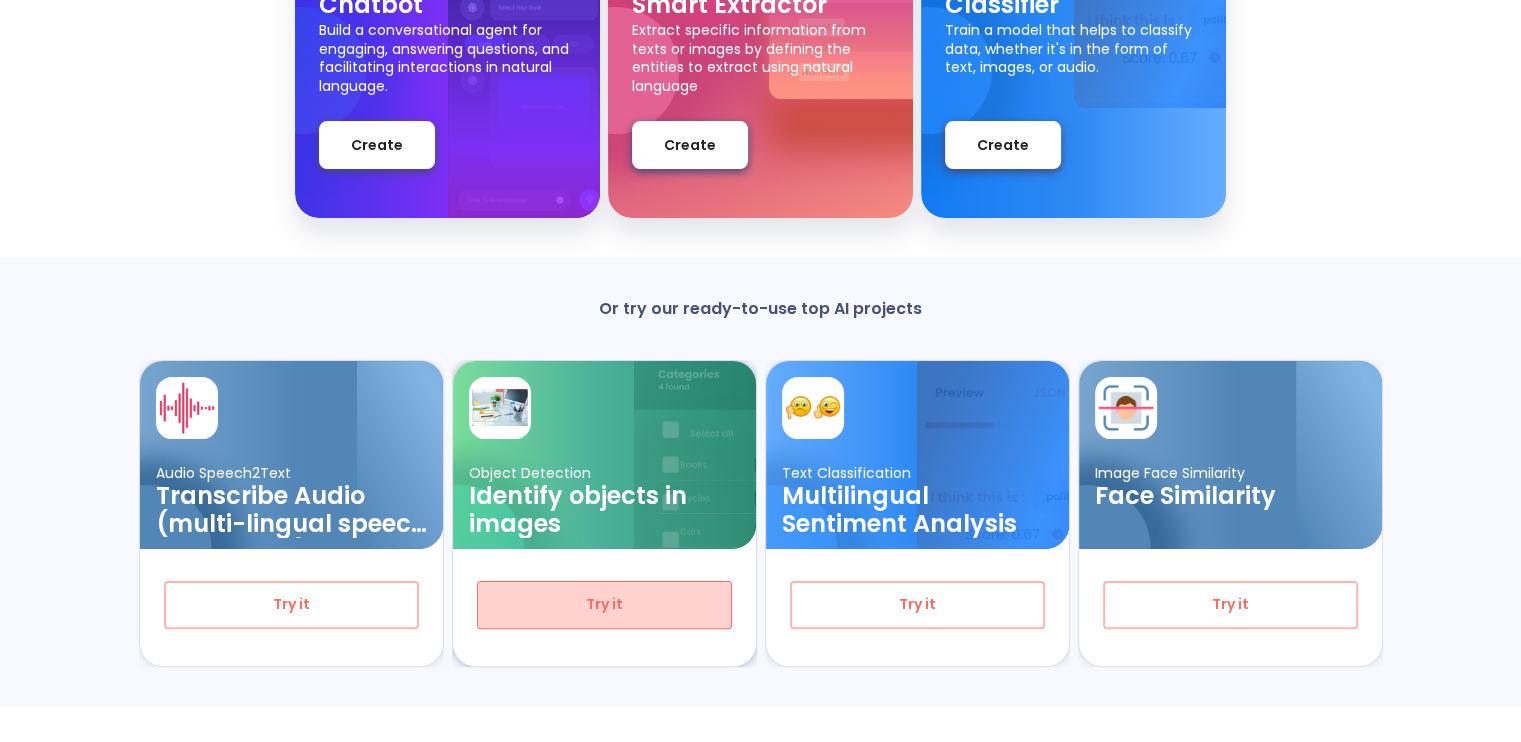 click on "Try it" at bounding box center [604, 604] 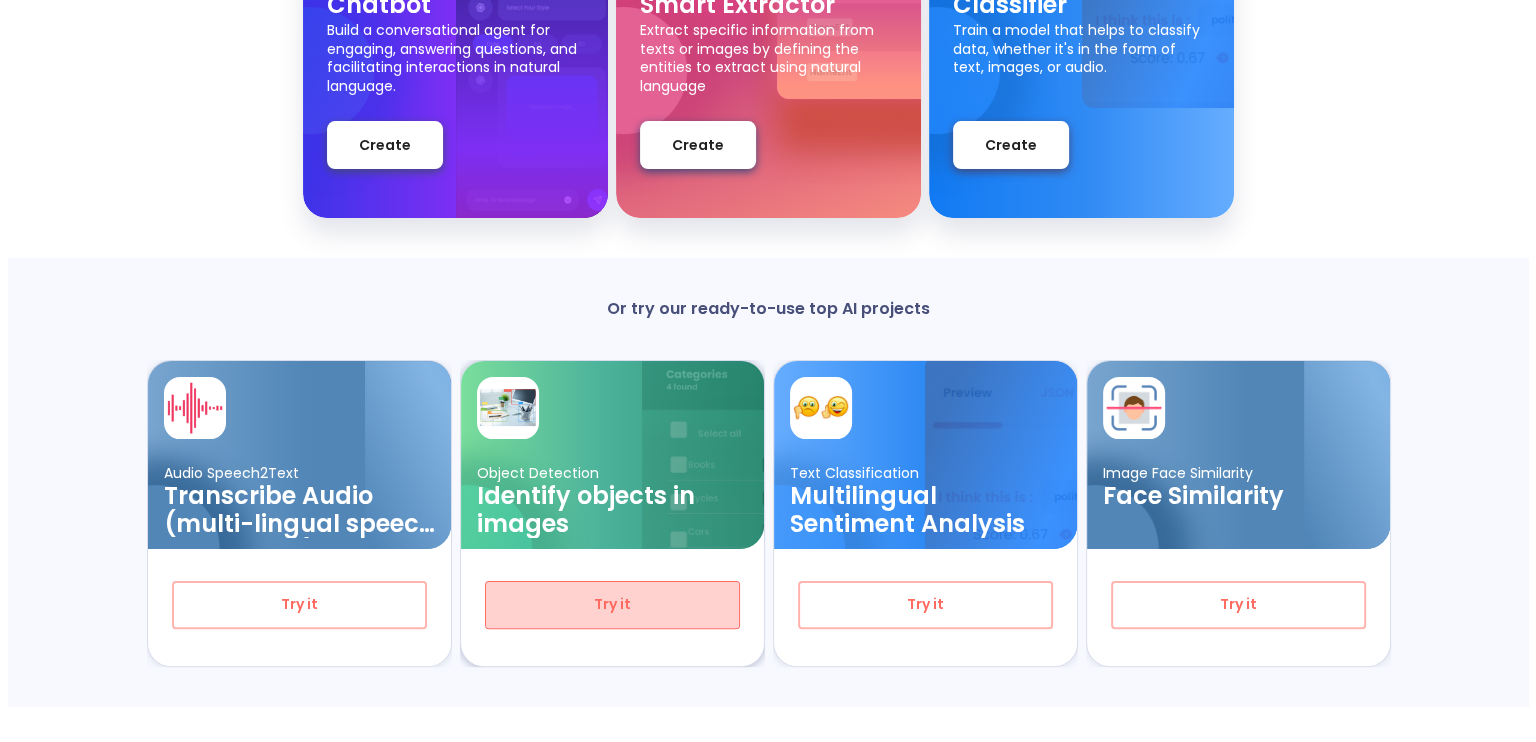 scroll, scrollTop: 0, scrollLeft: 0, axis: both 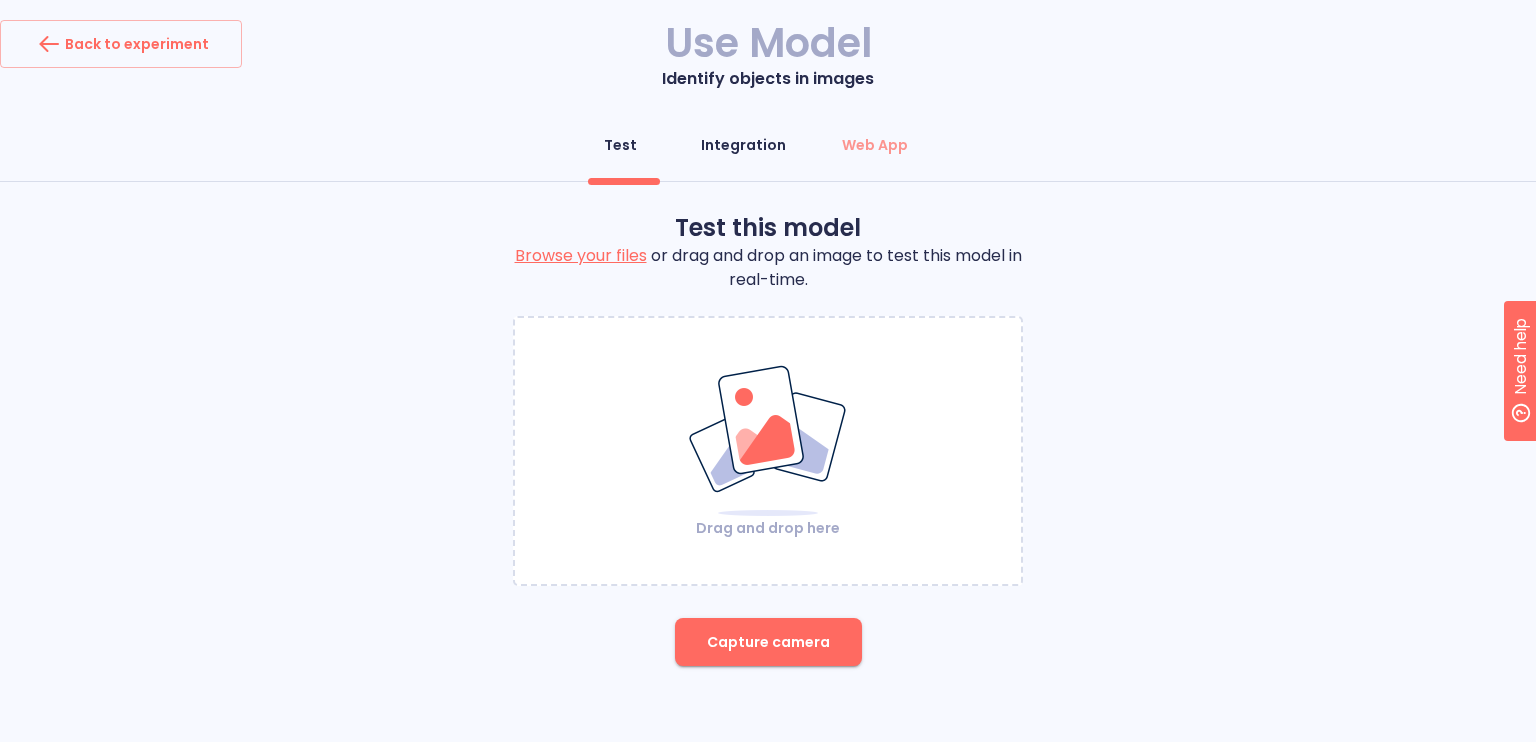 click on "Integration" at bounding box center [743, 145] 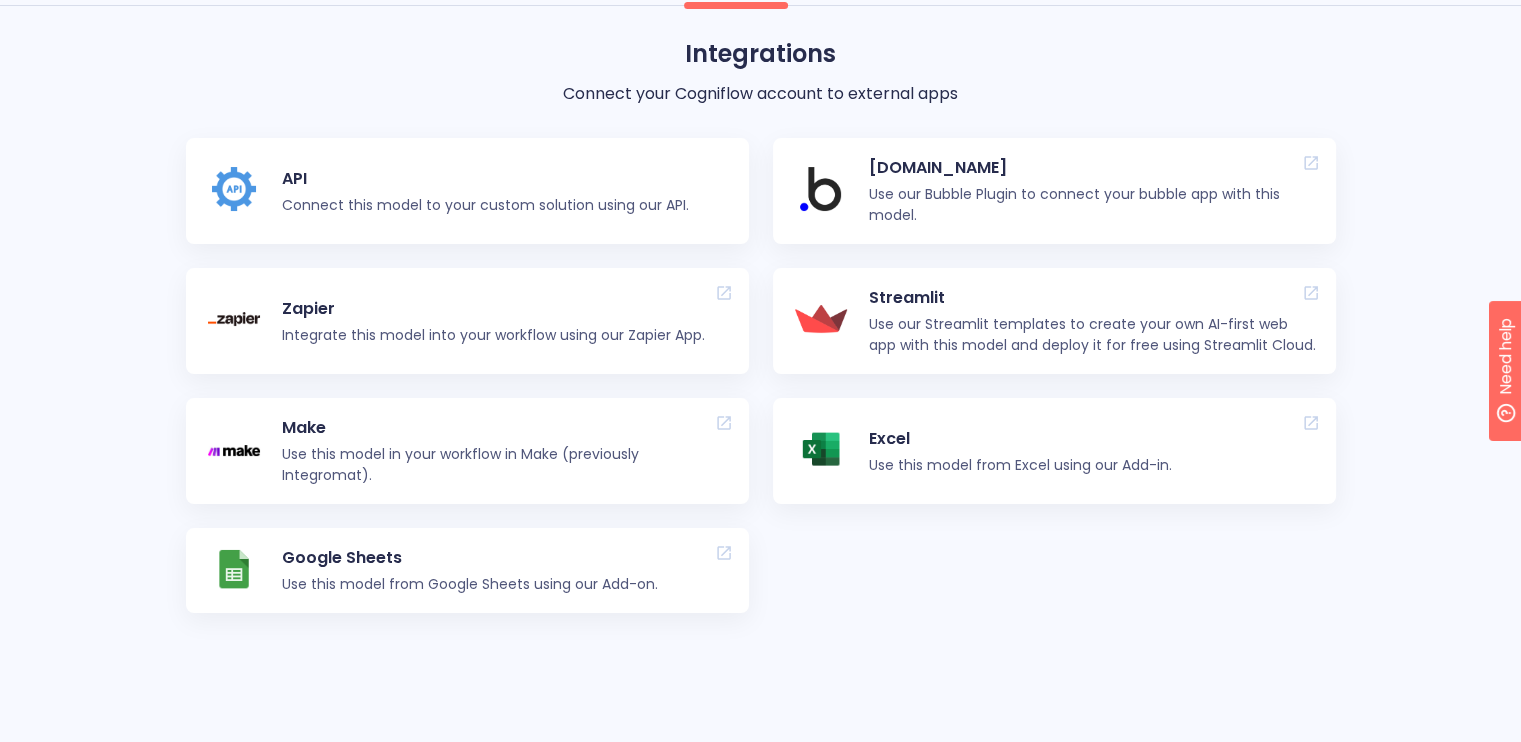 scroll, scrollTop: 0, scrollLeft: 0, axis: both 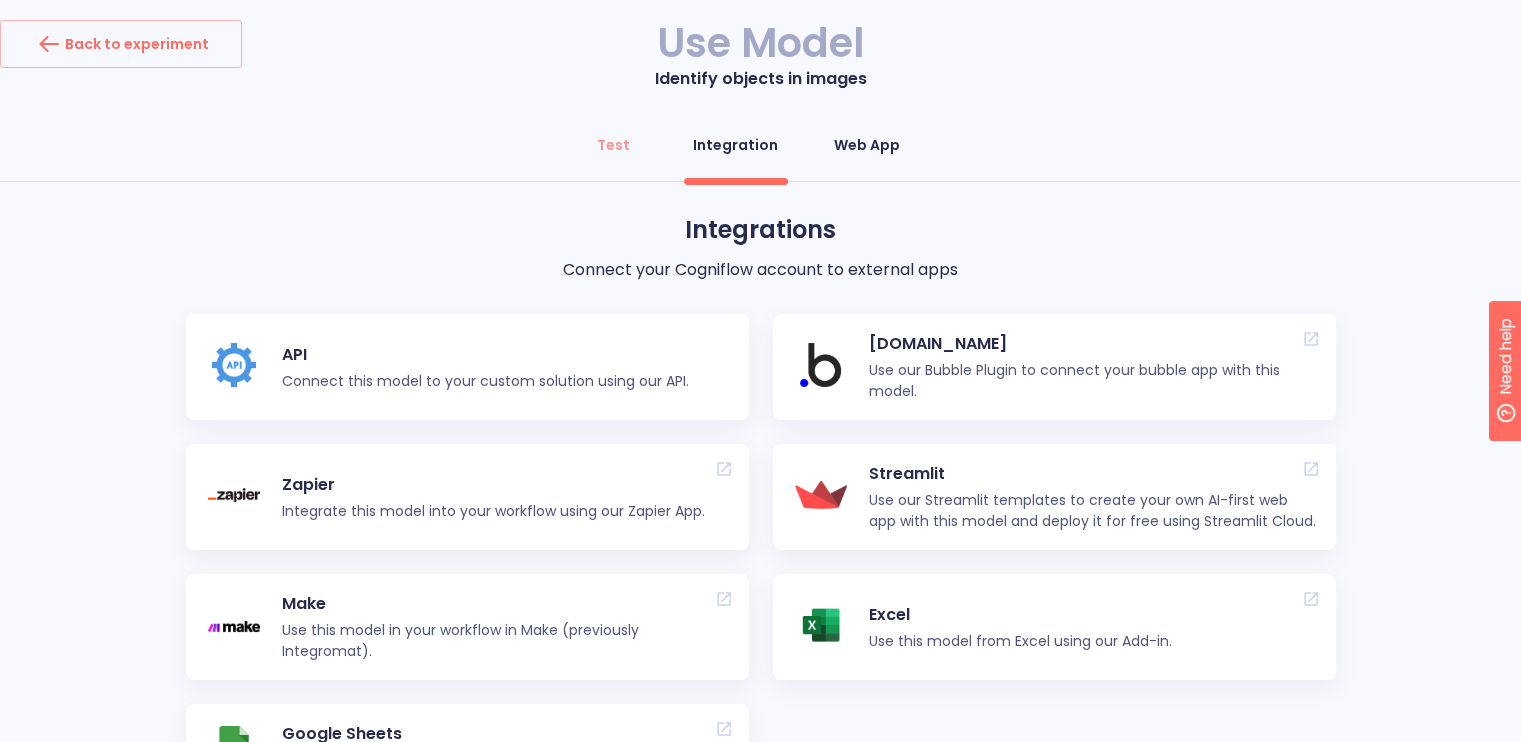 click on "Web App" at bounding box center (867, 145) 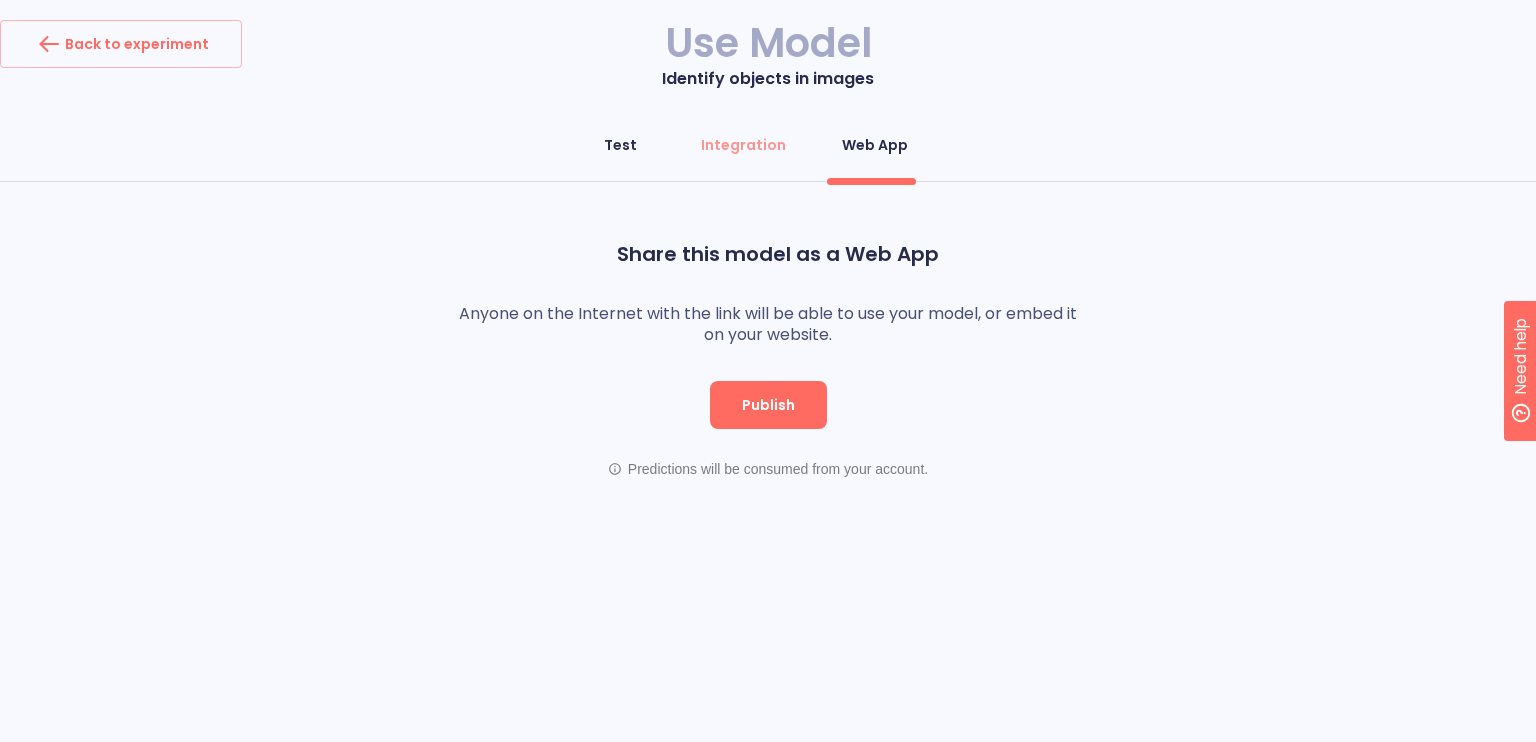 click on "Test" at bounding box center [620, 145] 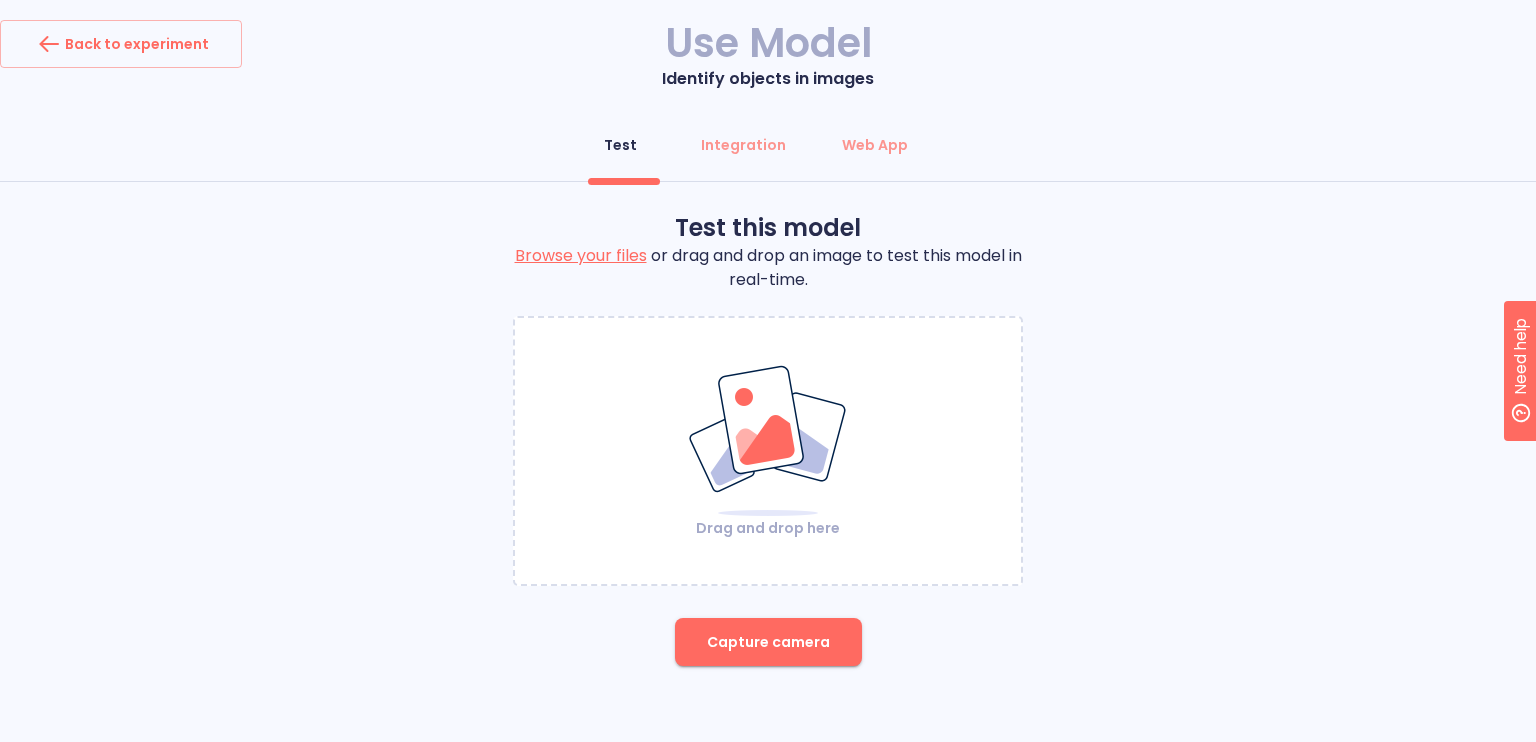 click on "Drag and drop here" at bounding box center [768, 528] 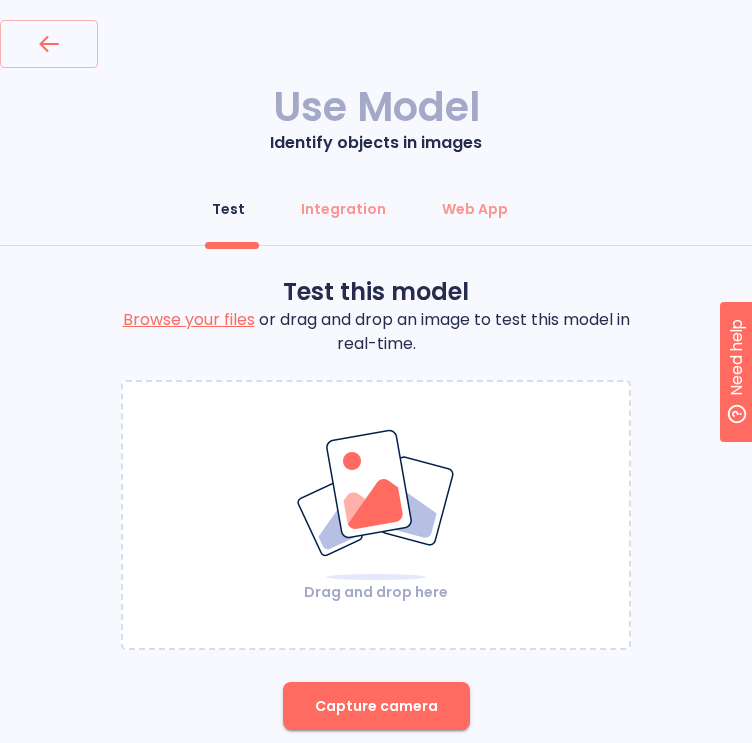 click on "Browse your files" at bounding box center (189, 319) 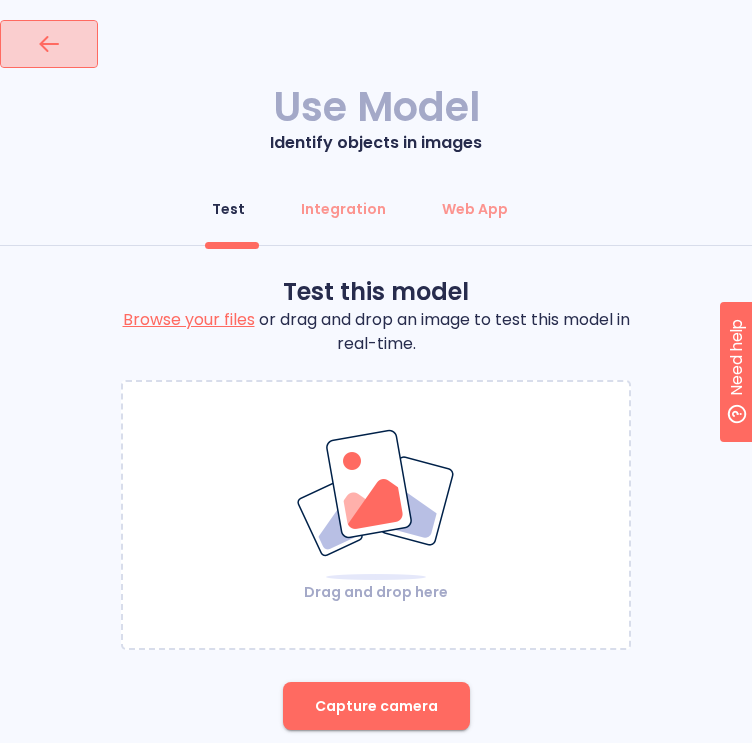 click at bounding box center (49, 44) 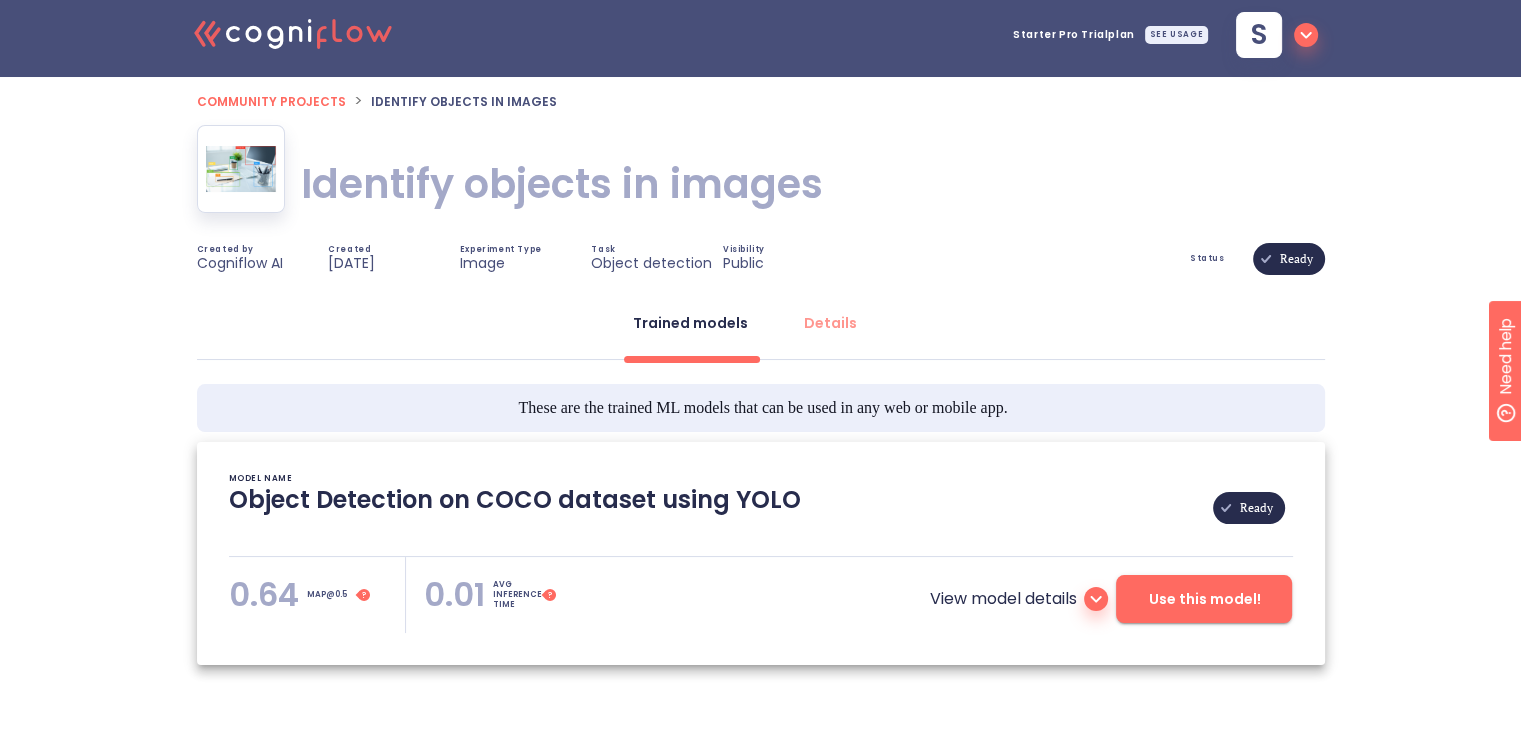 scroll, scrollTop: 0, scrollLeft: 0, axis: both 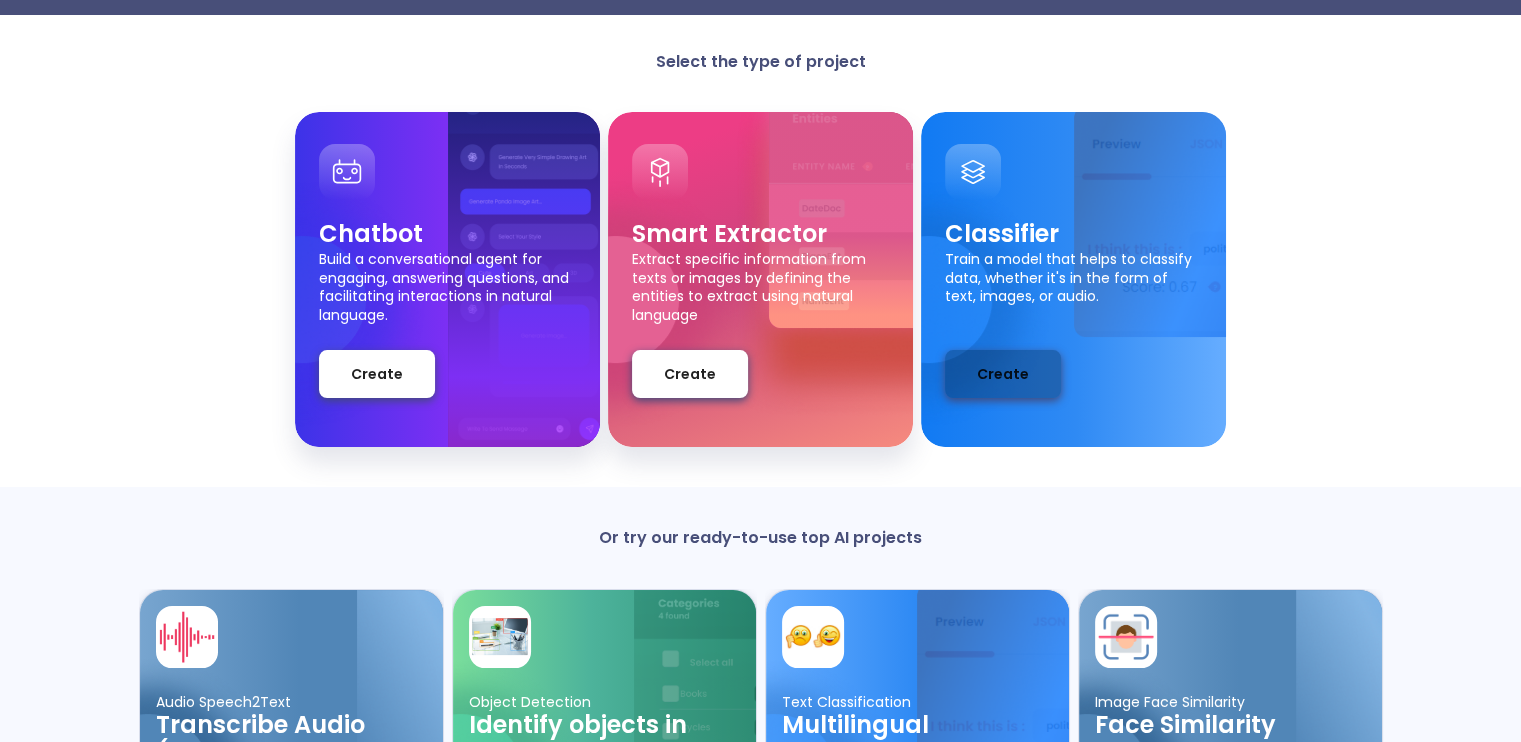 click on "Create" at bounding box center [1003, 374] 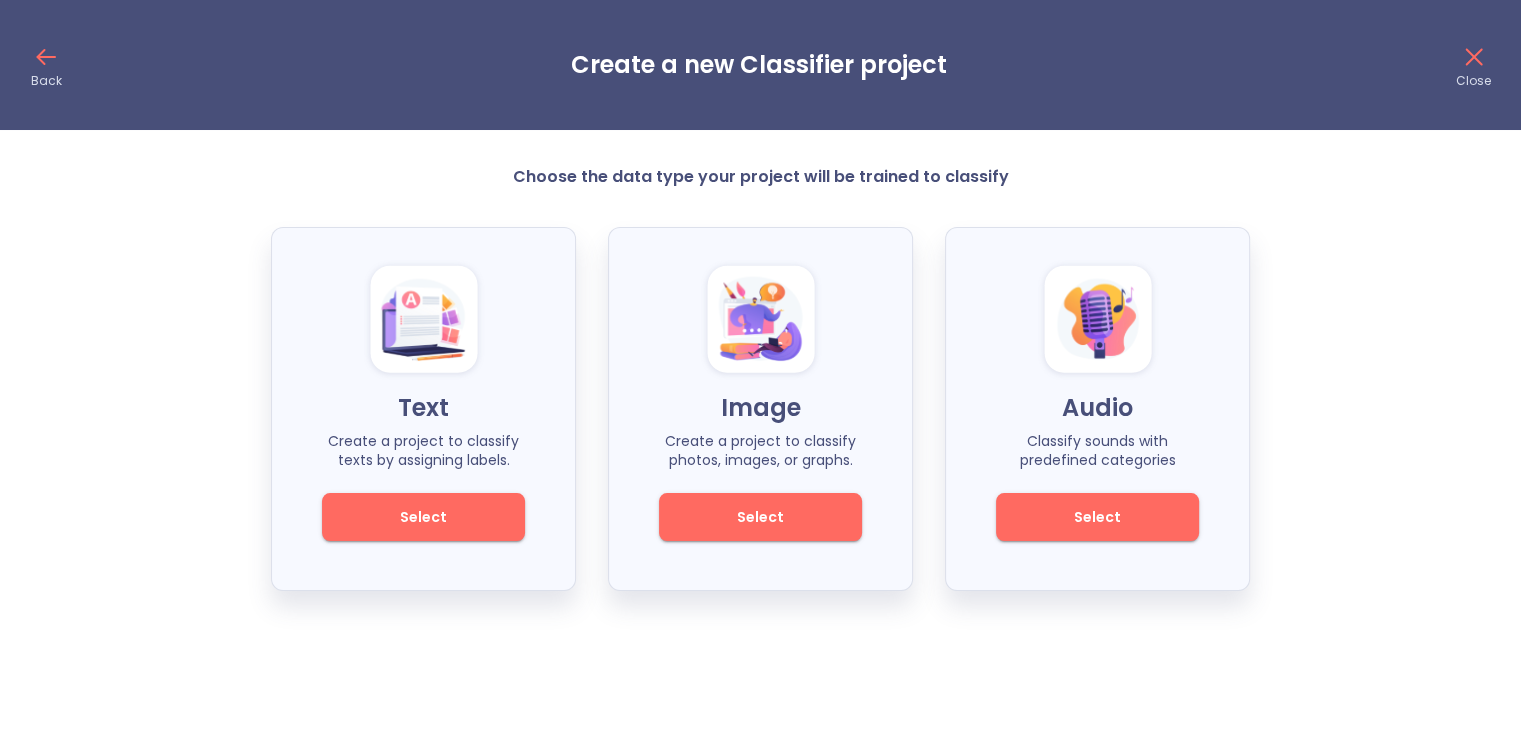 scroll, scrollTop: 0, scrollLeft: 0, axis: both 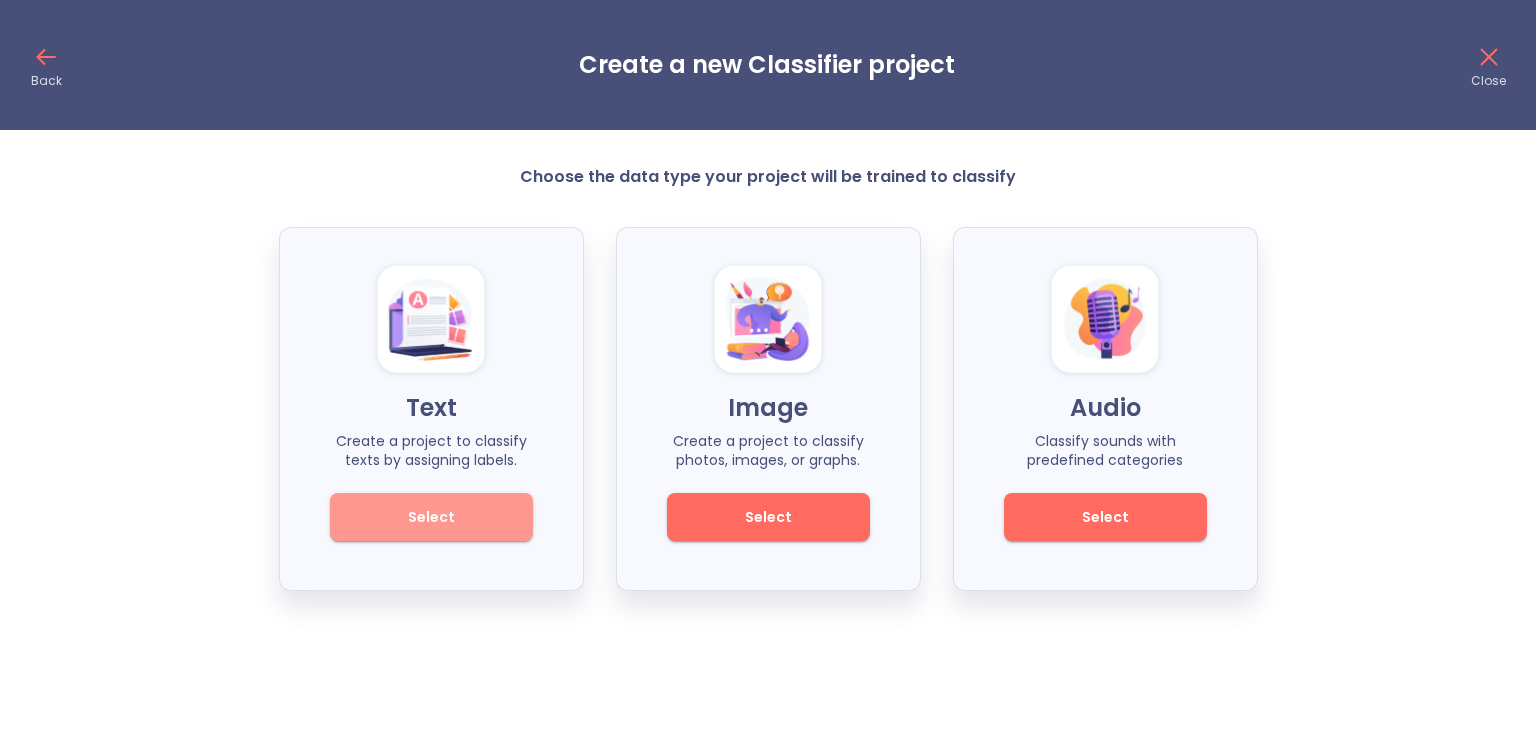 click on "Select" at bounding box center (431, 517) 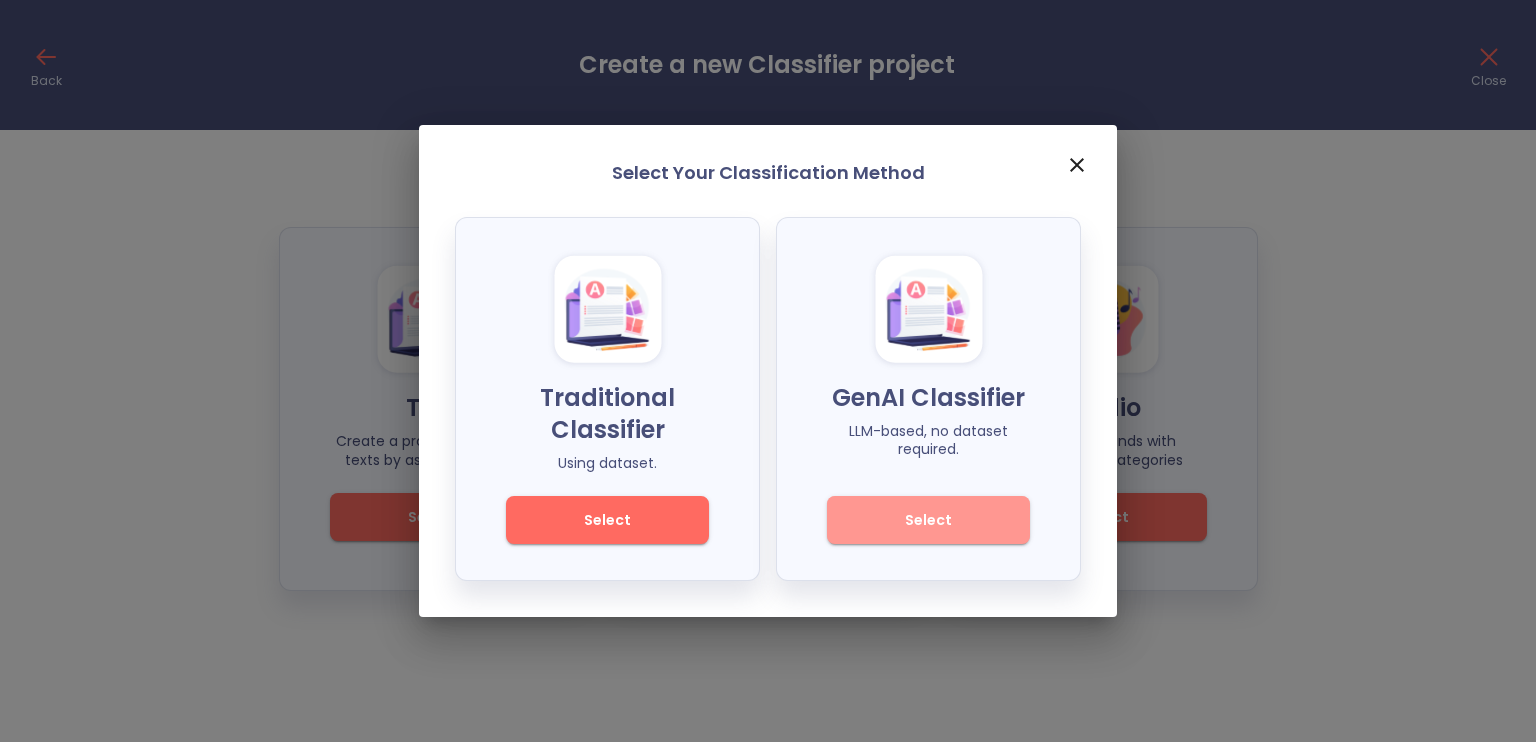 click on "Select" at bounding box center [928, 520] 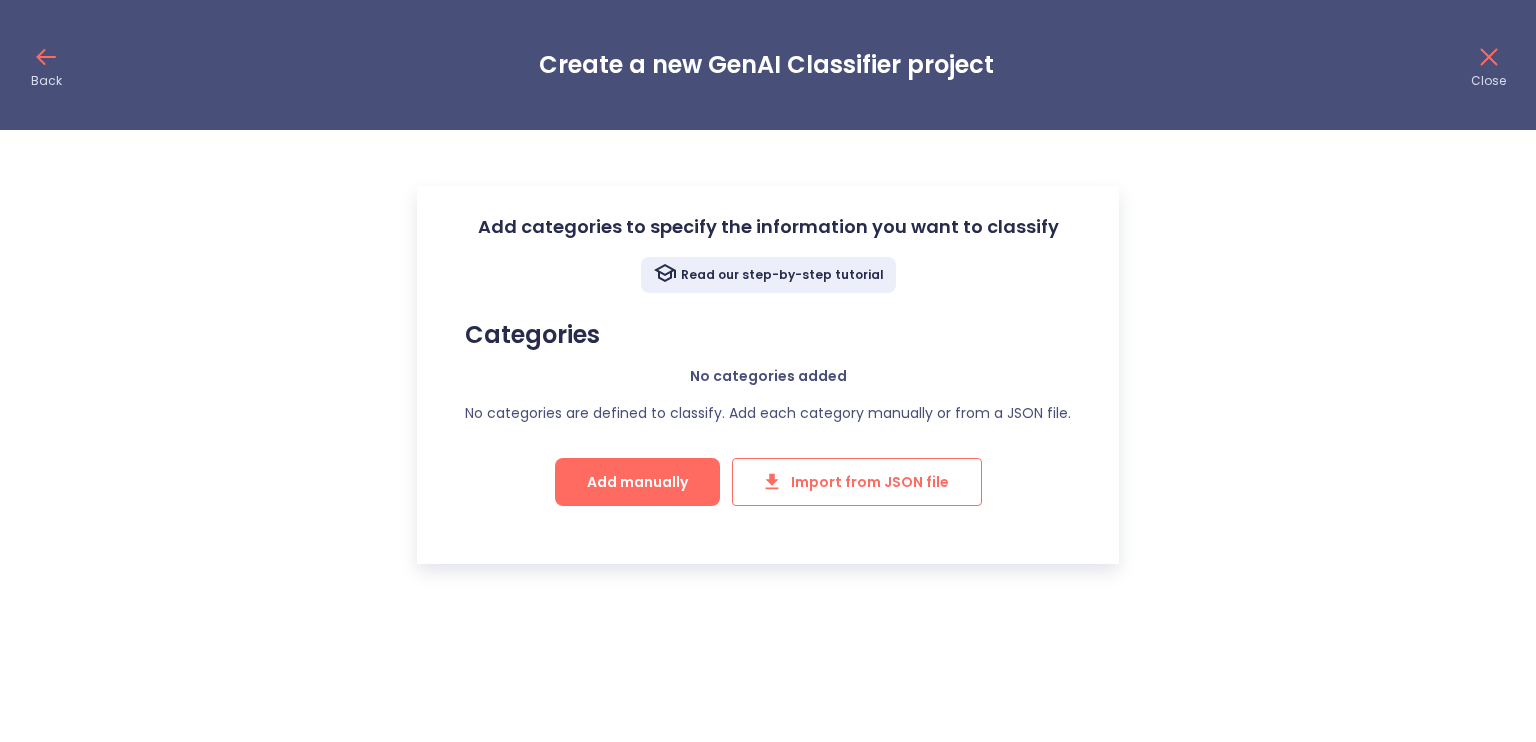 click on "Import from JSON file" at bounding box center [857, 482] 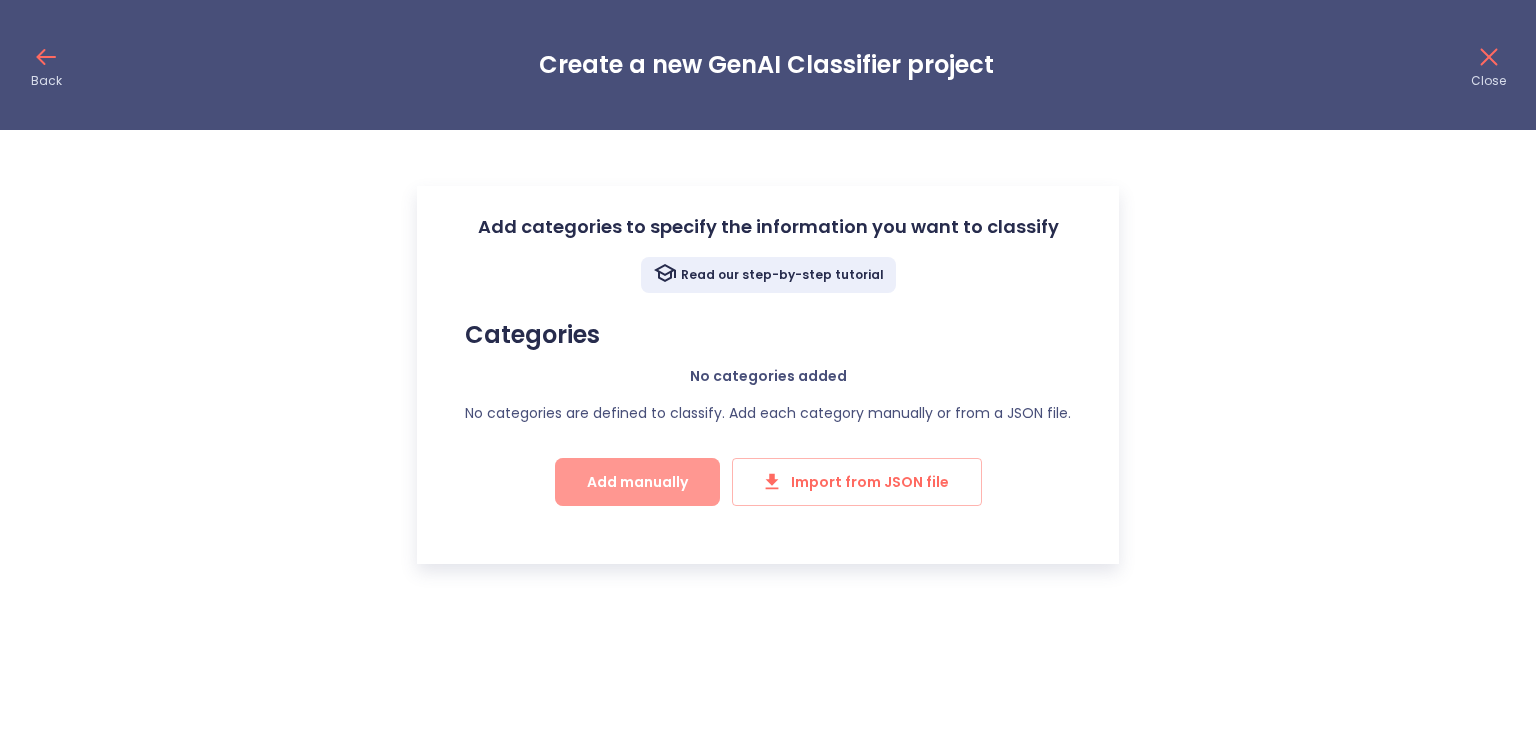 click on "Add manually" at bounding box center (637, 482) 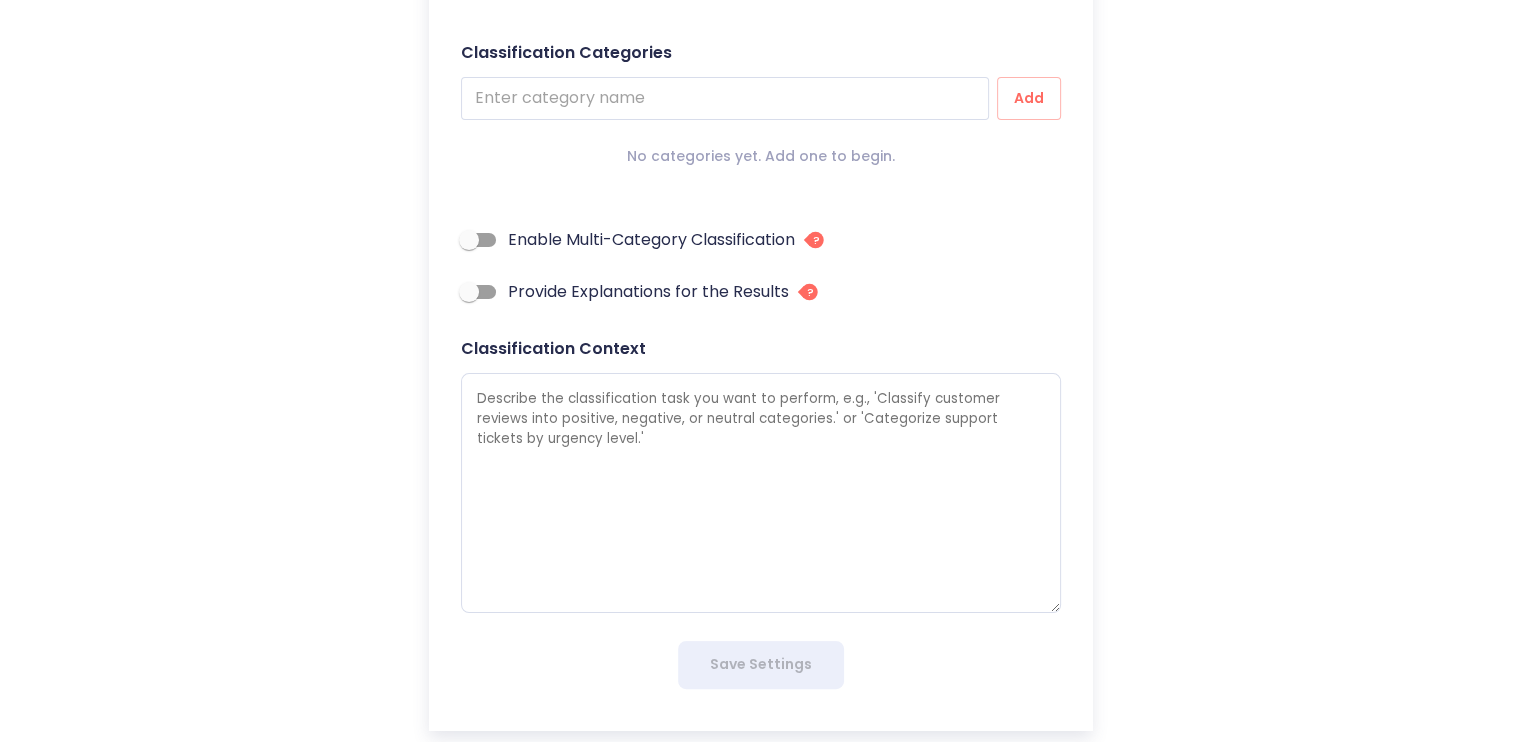 scroll, scrollTop: 318, scrollLeft: 0, axis: vertical 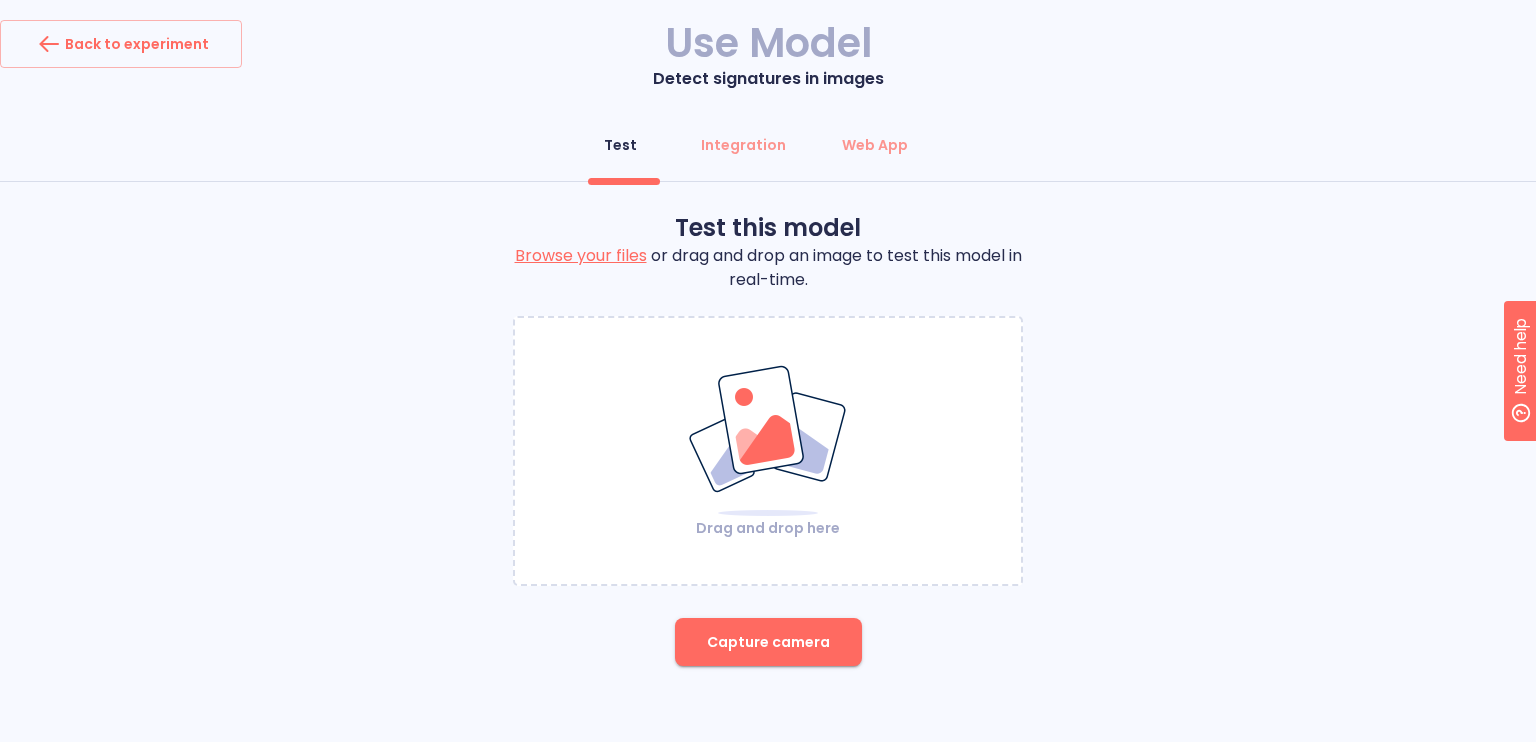 click on "Browse your files" at bounding box center (581, 255) 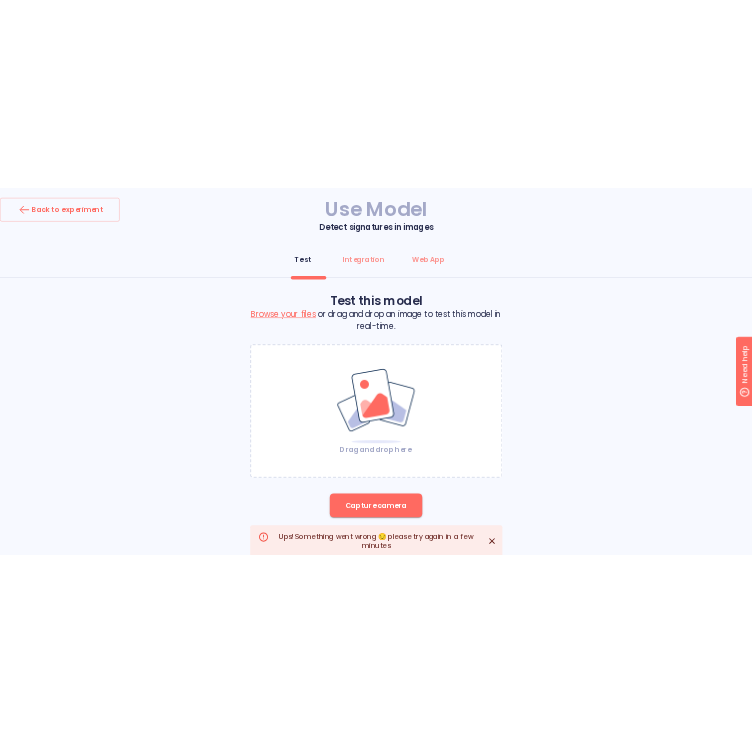 scroll, scrollTop: 52, scrollLeft: 0, axis: vertical 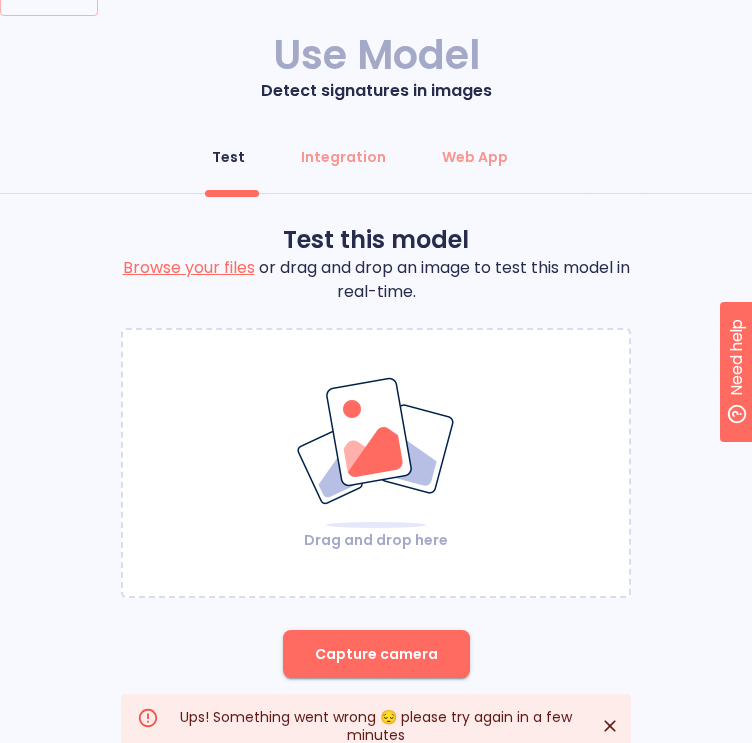click on "Browse your files" at bounding box center [189, 267] 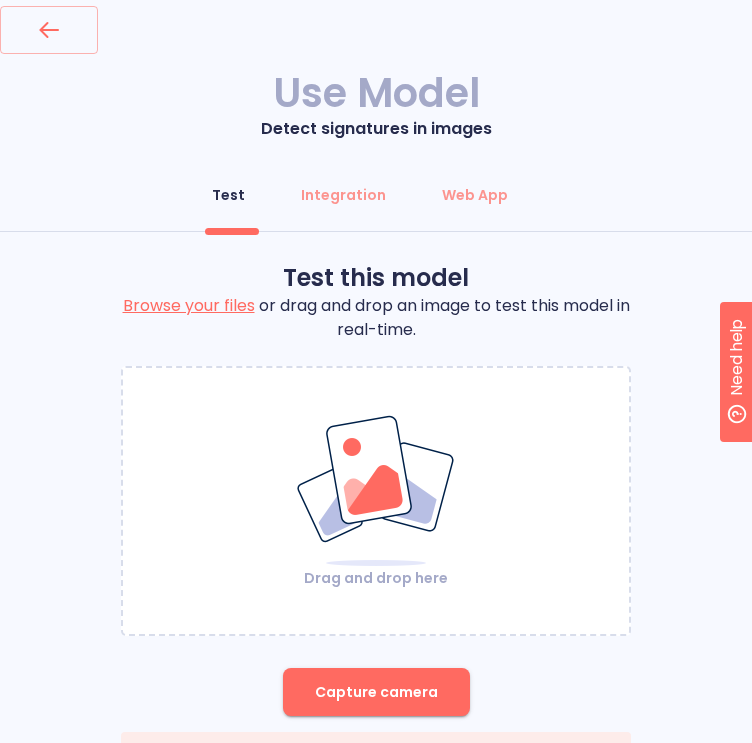 scroll, scrollTop: 12, scrollLeft: 0, axis: vertical 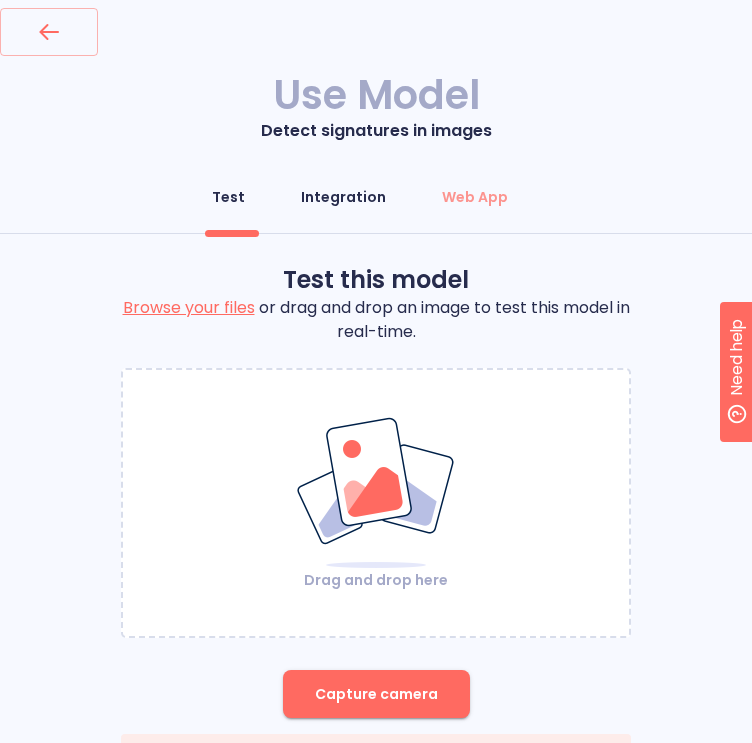 click on "Integration" at bounding box center (343, 197) 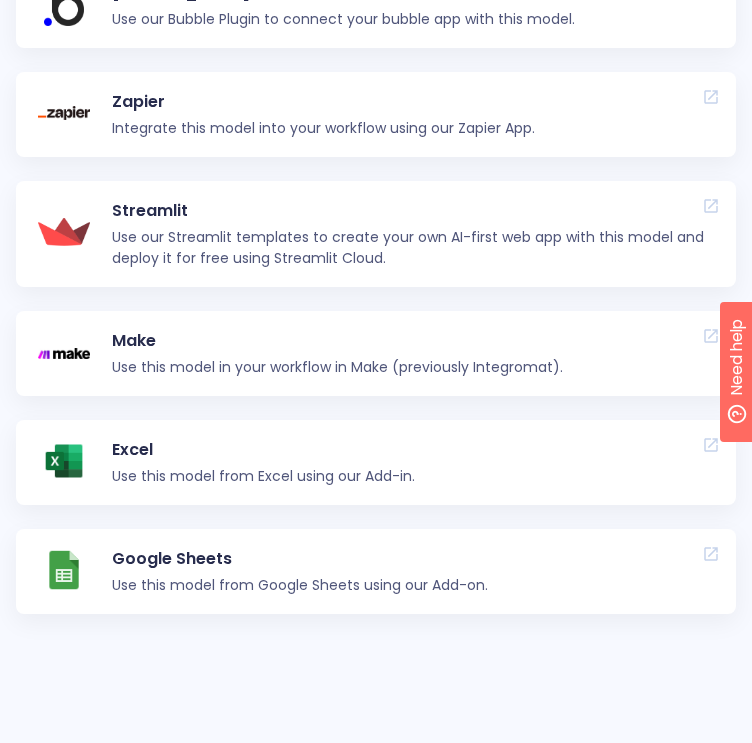 scroll, scrollTop: 524, scrollLeft: 0, axis: vertical 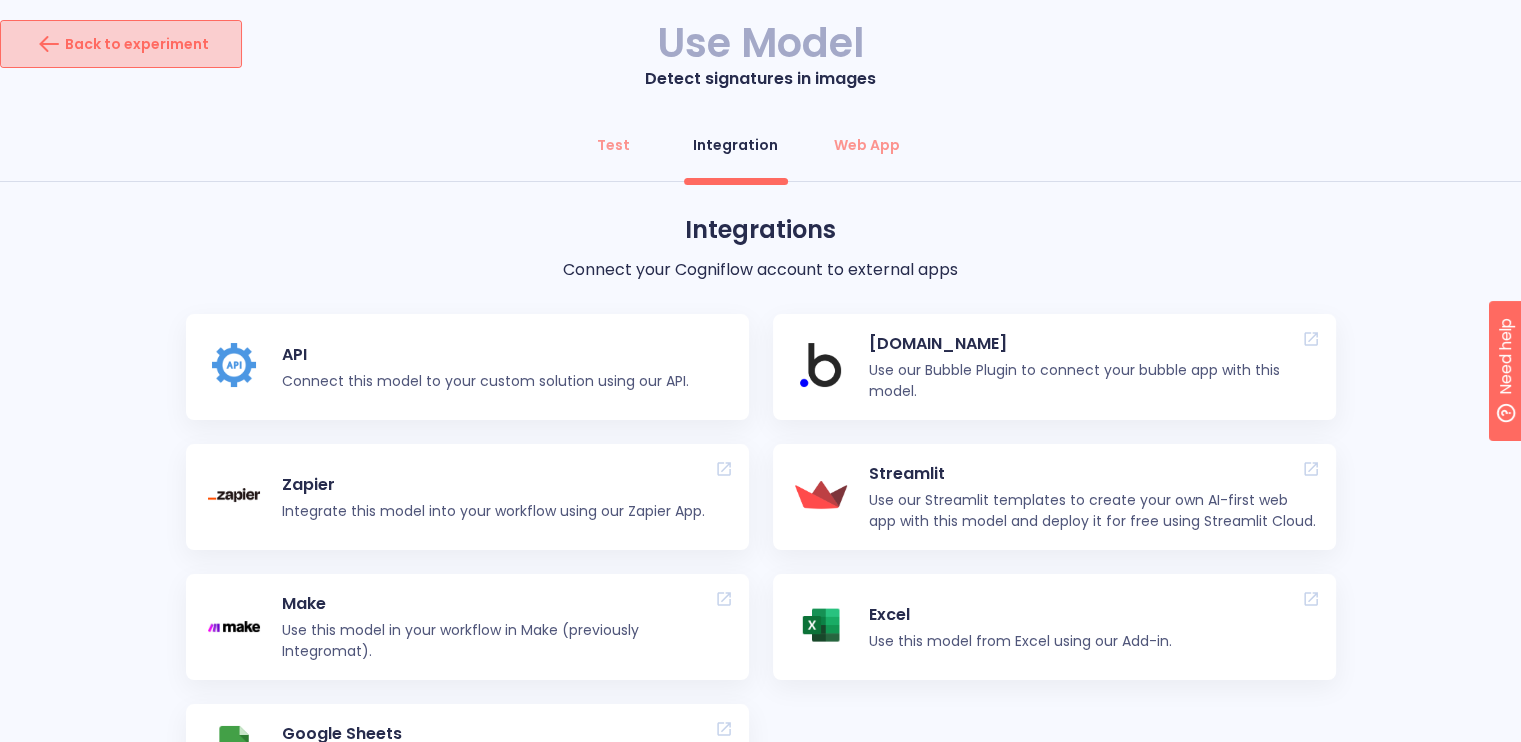 click on "Back to experiment" at bounding box center (121, 44) 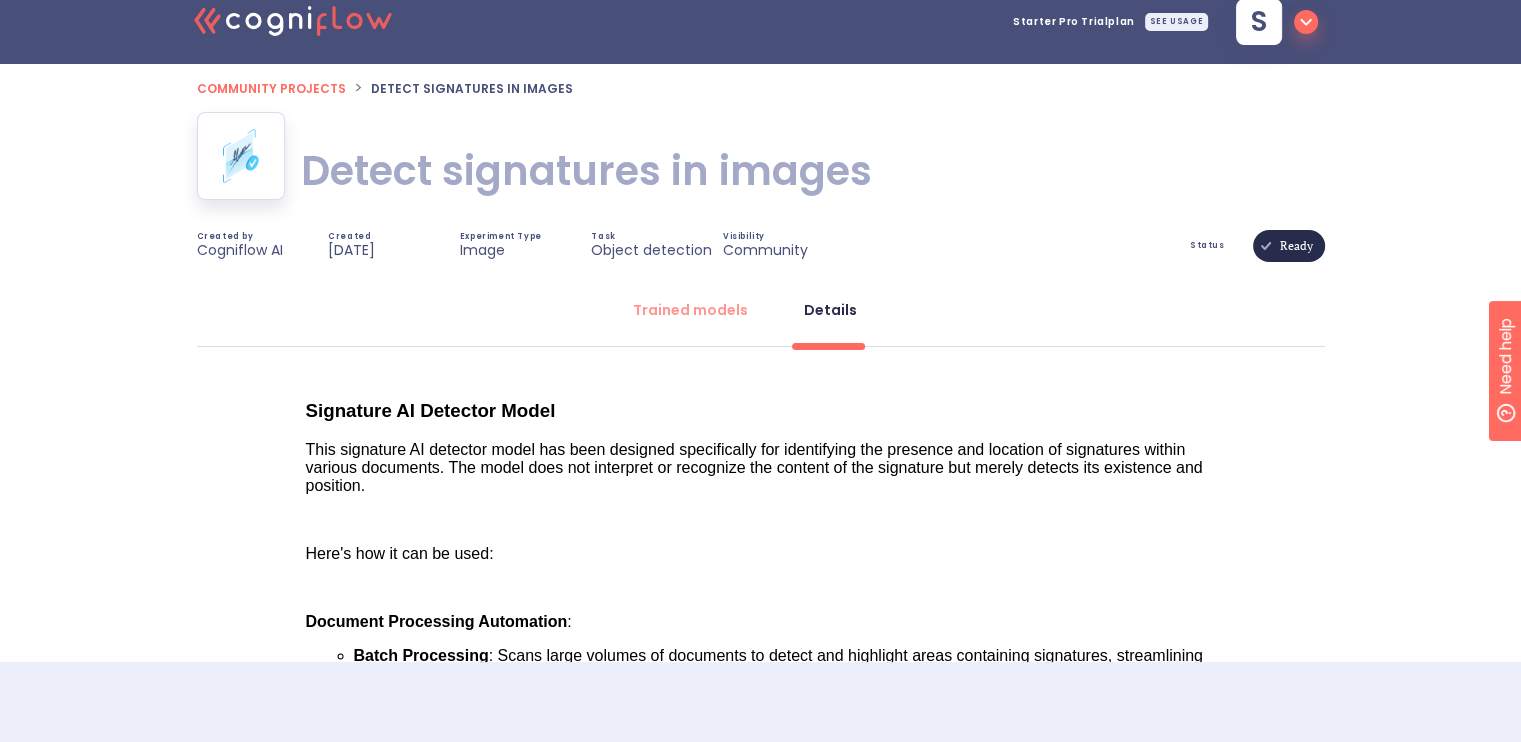 scroll, scrollTop: 18, scrollLeft: 0, axis: vertical 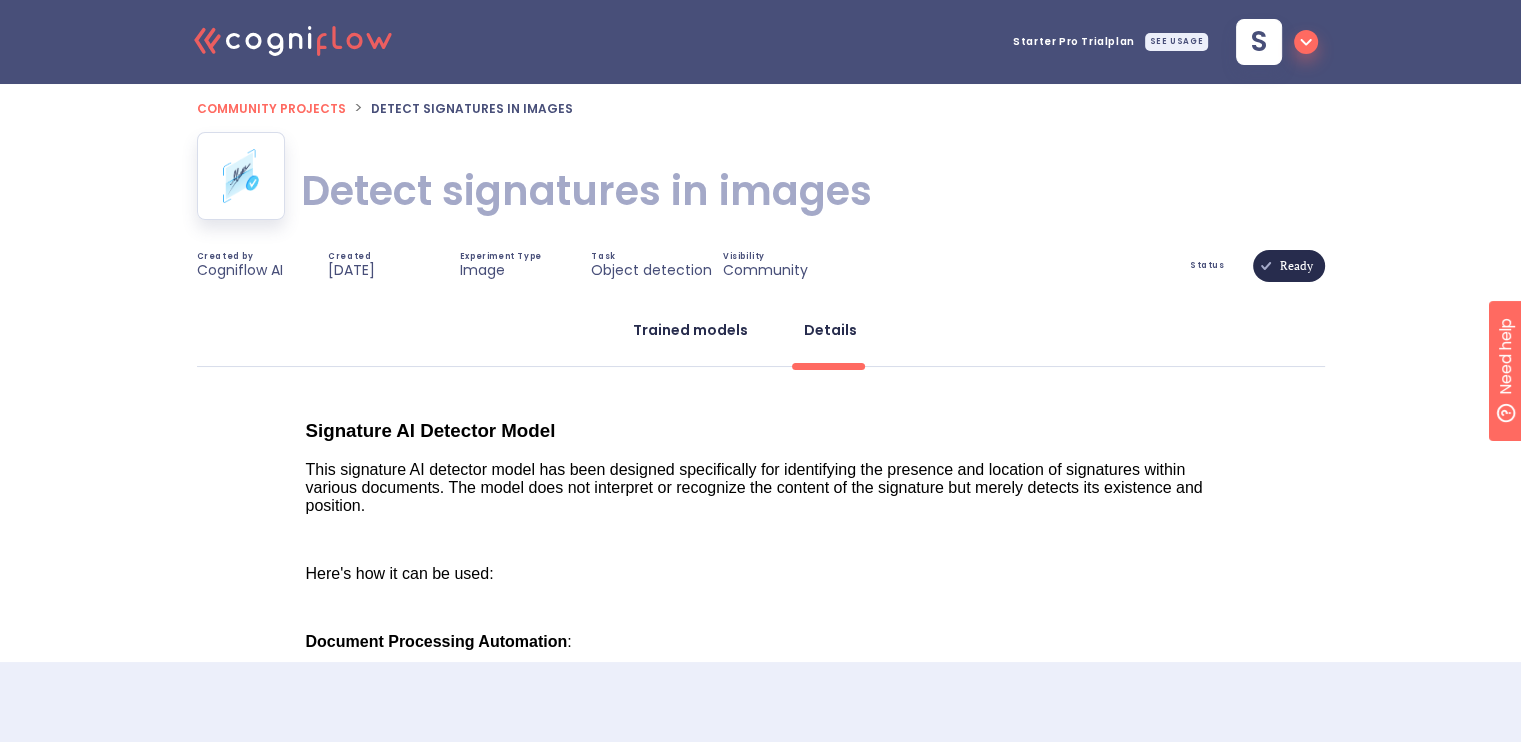 click on "Trained models" at bounding box center [690, 330] 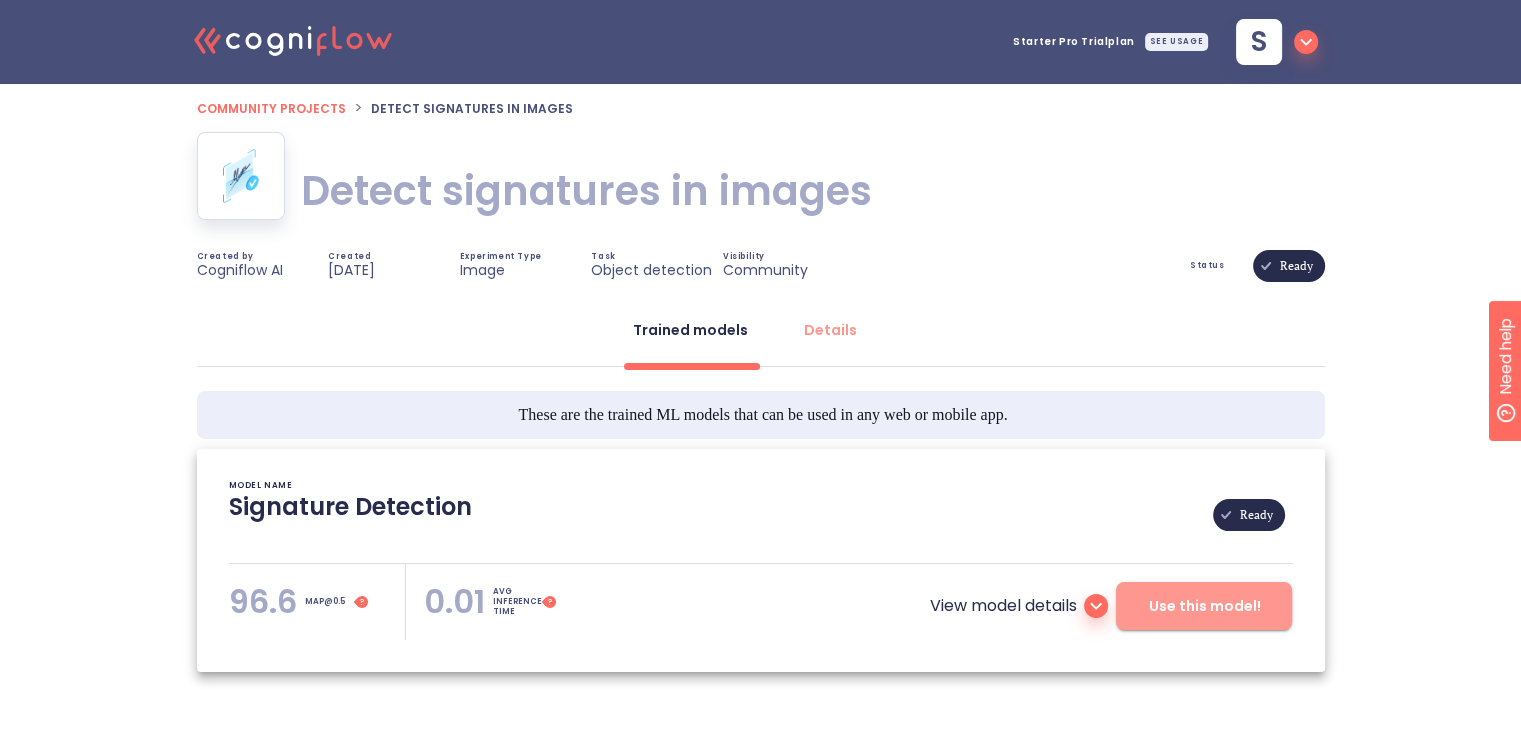 click on "Use this model!" at bounding box center [1204, 606] 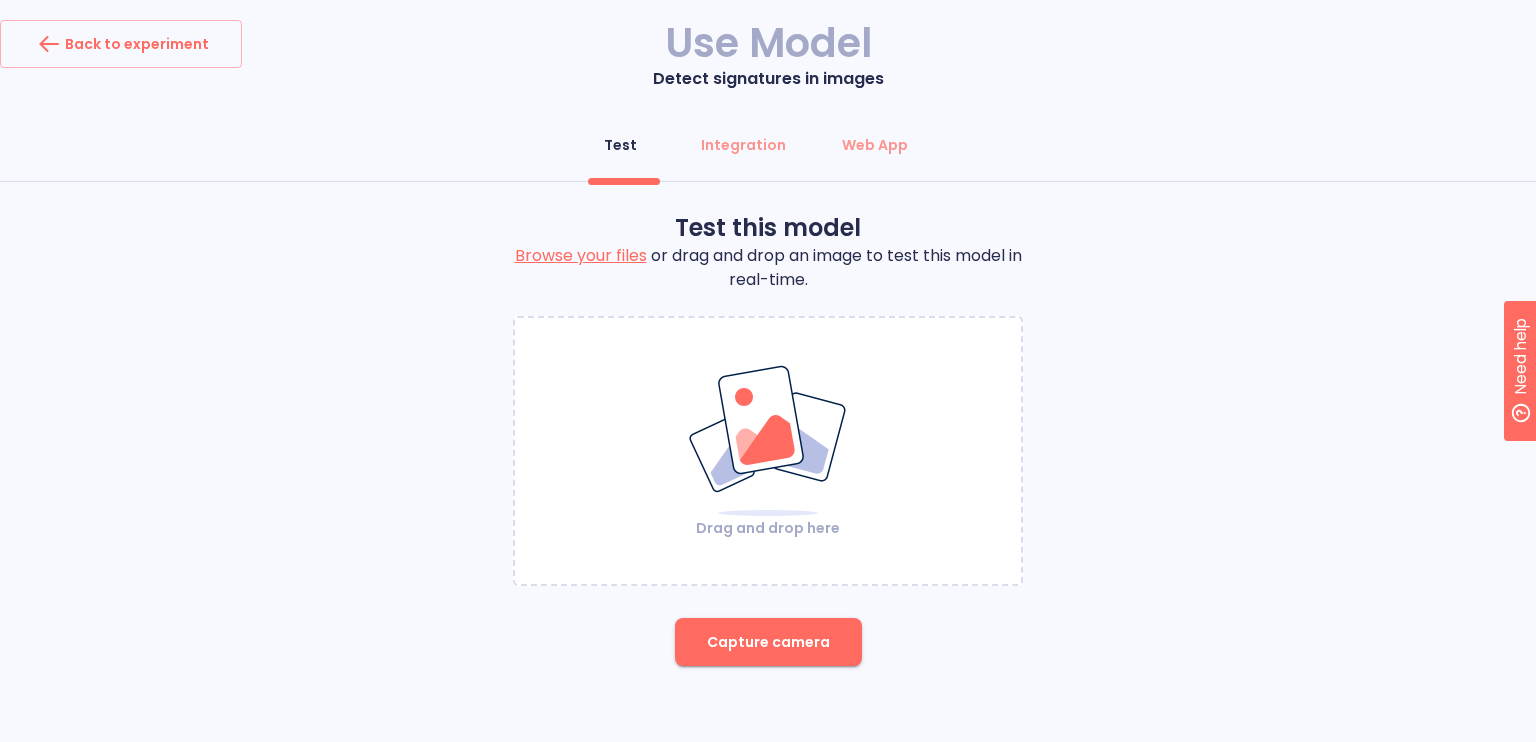 click on "Browse your files" at bounding box center (581, 255) 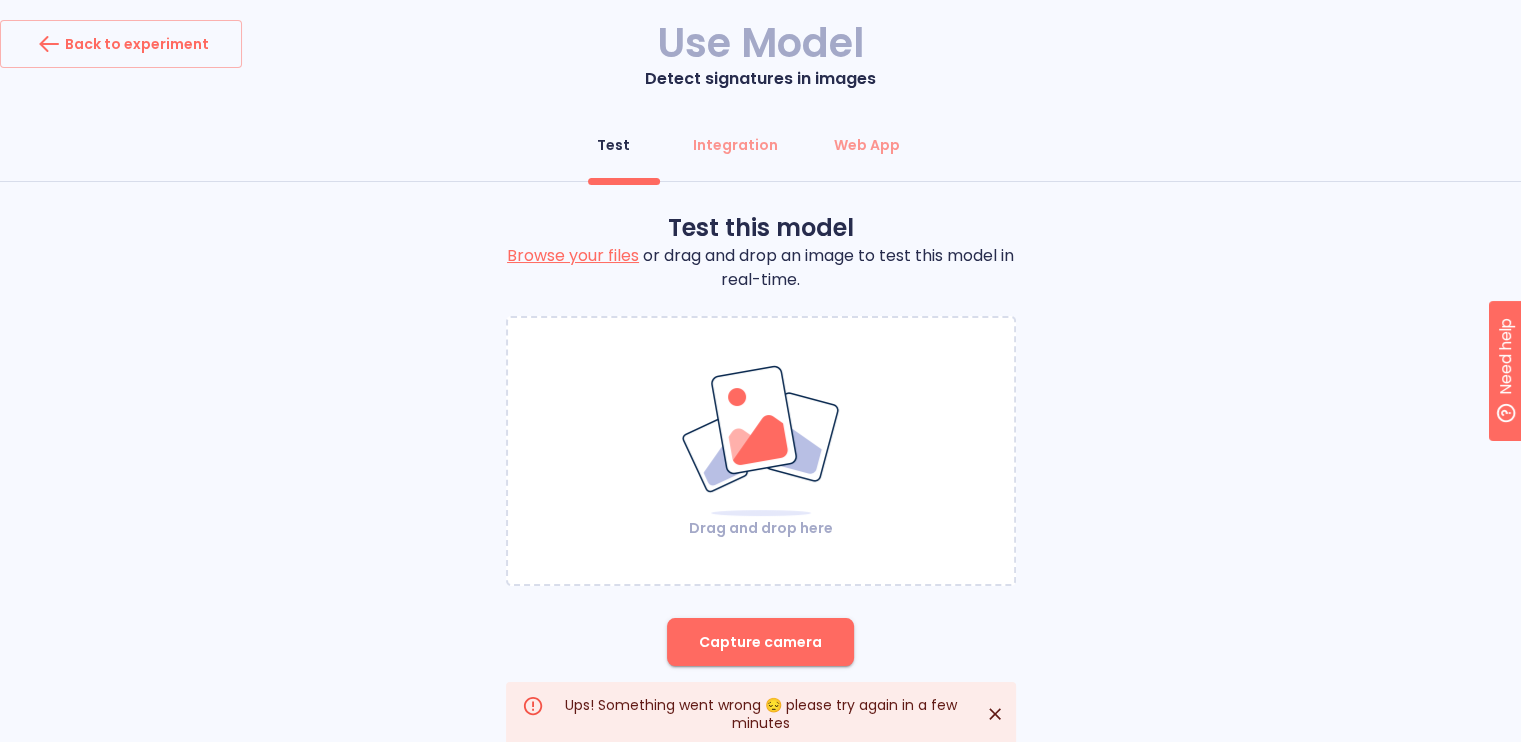scroll, scrollTop: 52, scrollLeft: 0, axis: vertical 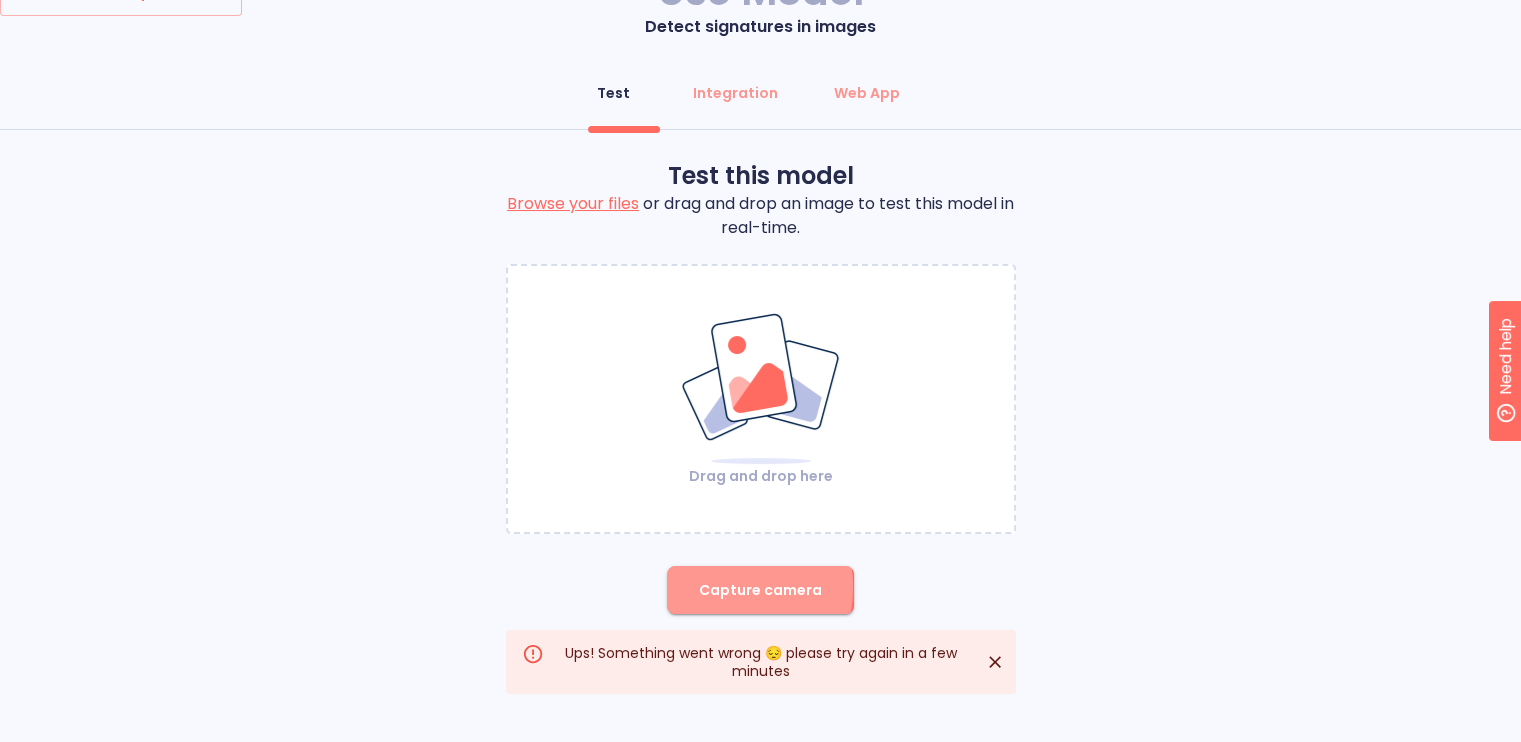 click on "Capture camera" at bounding box center (760, 590) 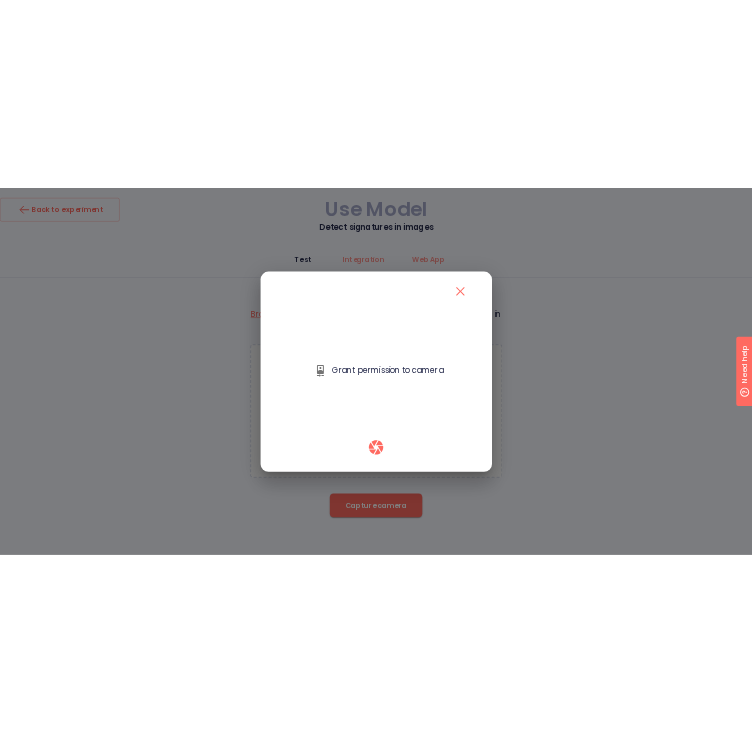 scroll, scrollTop: 0, scrollLeft: 0, axis: both 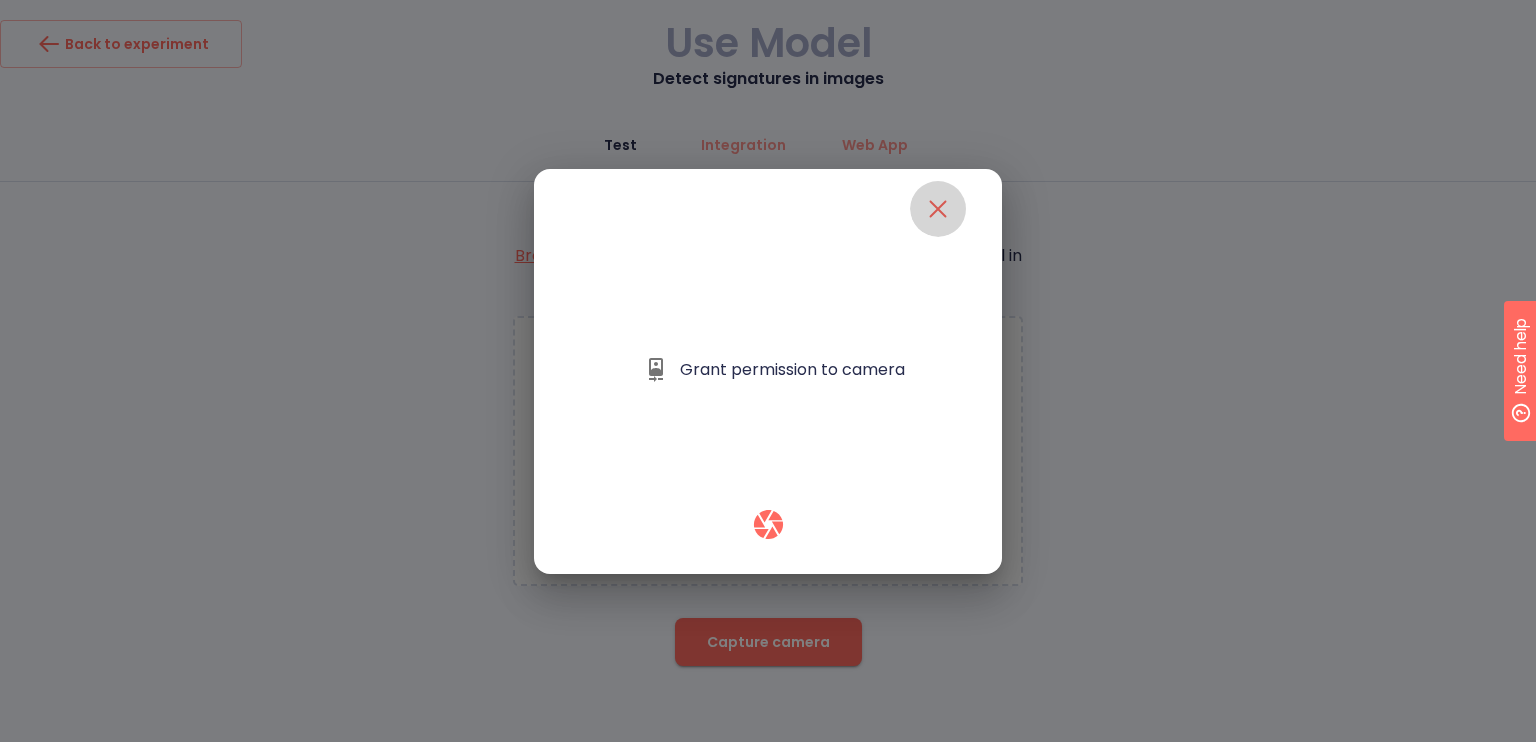 click 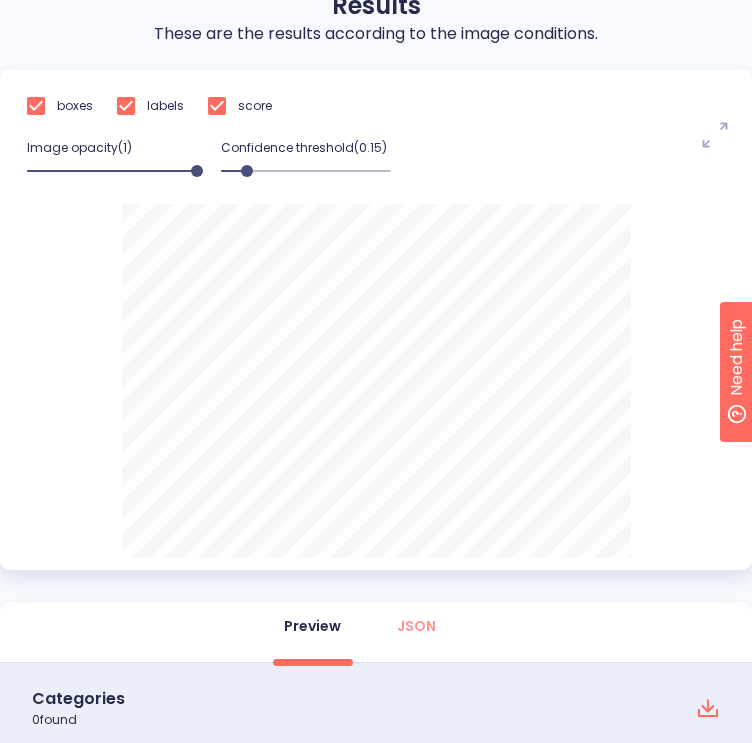 scroll, scrollTop: 300, scrollLeft: 0, axis: vertical 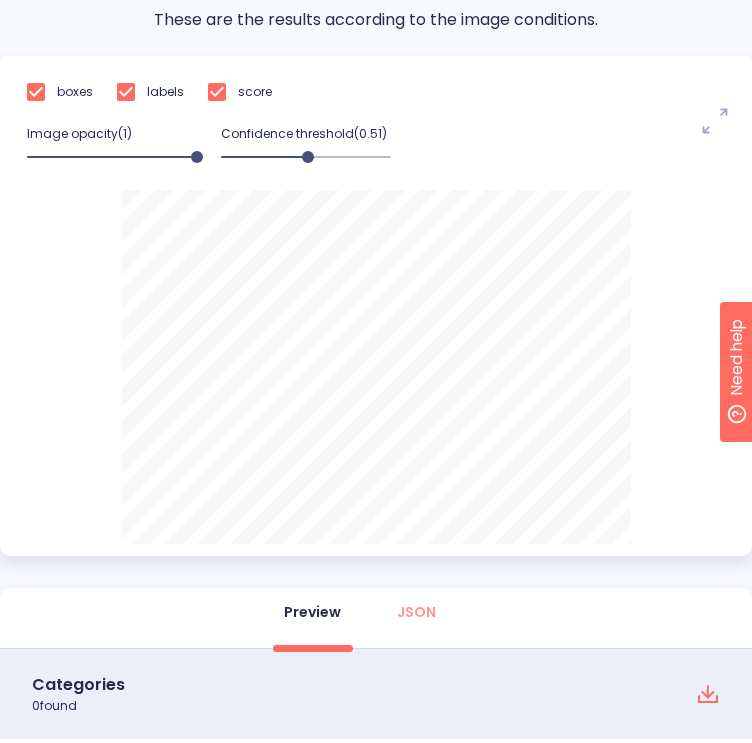 drag, startPoint x: 262, startPoint y: 154, endPoint x: 308, endPoint y: 155, distance: 46.010868 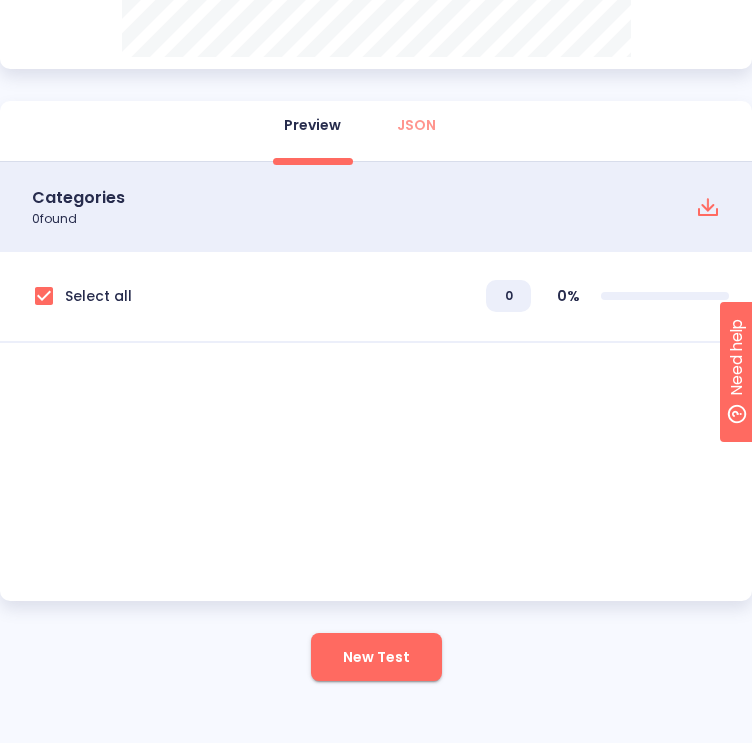 scroll, scrollTop: 790, scrollLeft: 0, axis: vertical 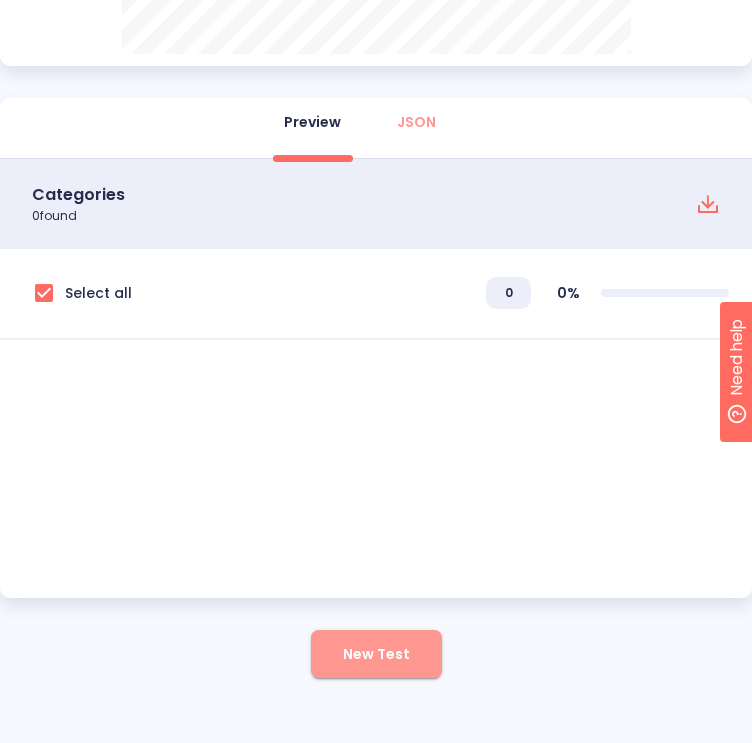 click on "New Test" at bounding box center (376, 654) 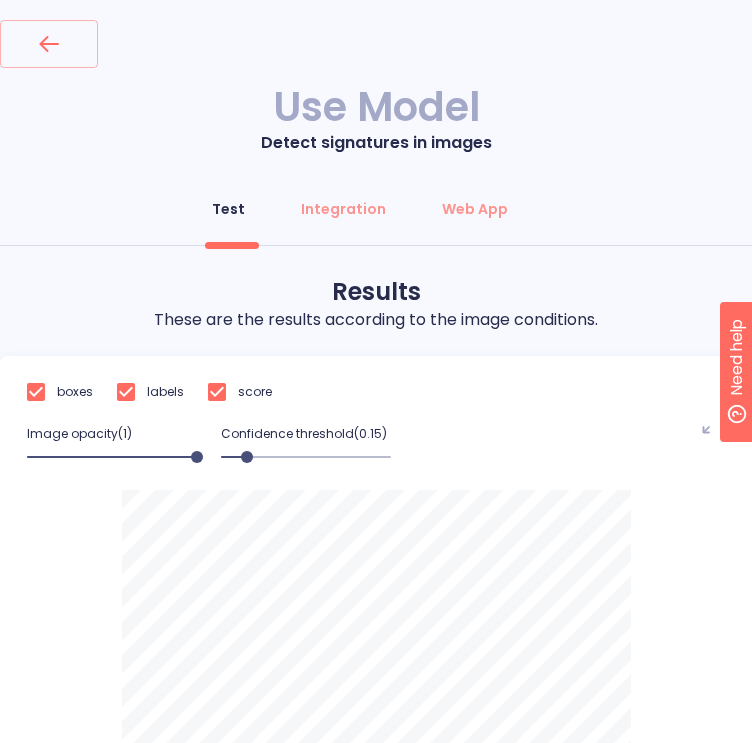 scroll, scrollTop: 0, scrollLeft: 0, axis: both 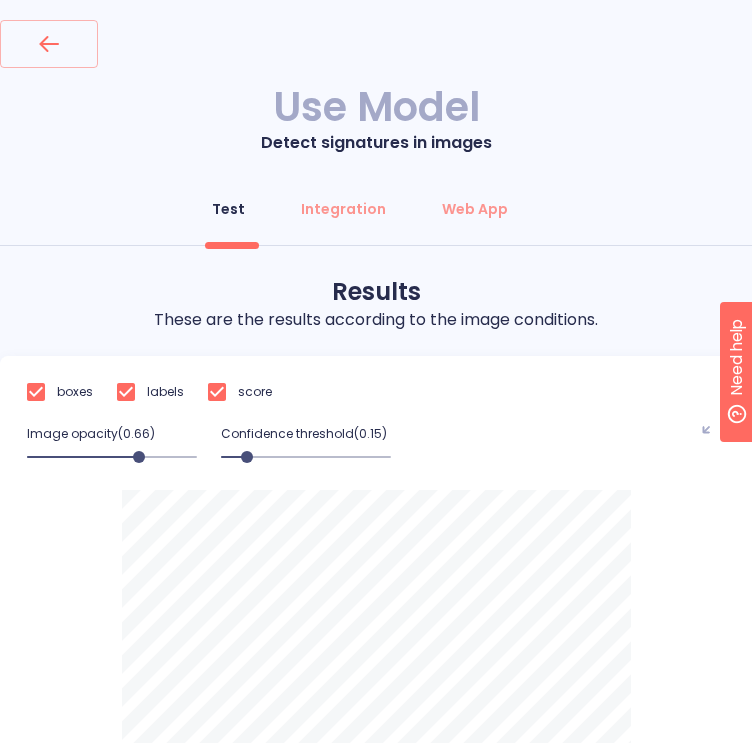 drag, startPoint x: 192, startPoint y: 454, endPoint x: 133, endPoint y: 454, distance: 59 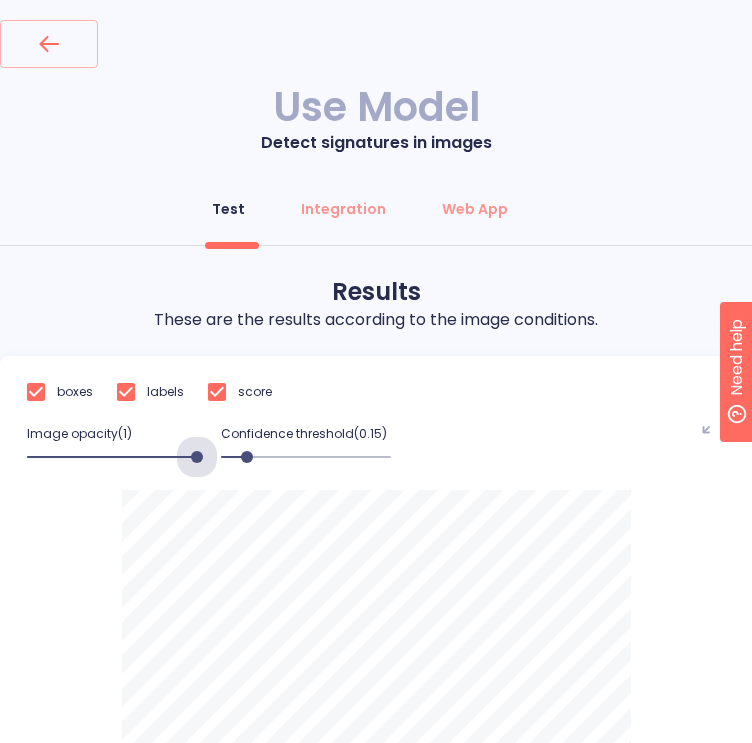 drag, startPoint x: 140, startPoint y: 456, endPoint x: 228, endPoint y: 454, distance: 88.02273 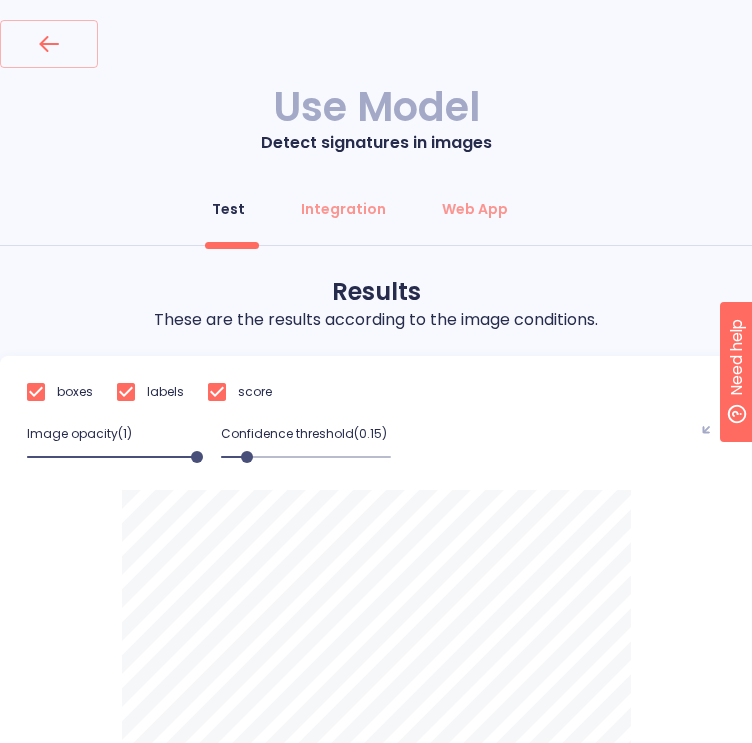 click at bounding box center (126, 392) 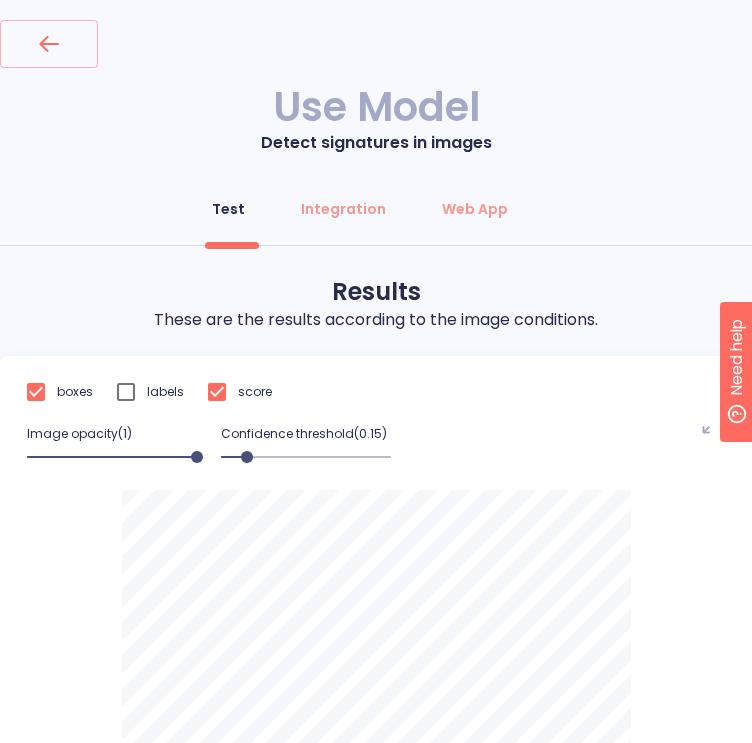 click at bounding box center (126, 392) 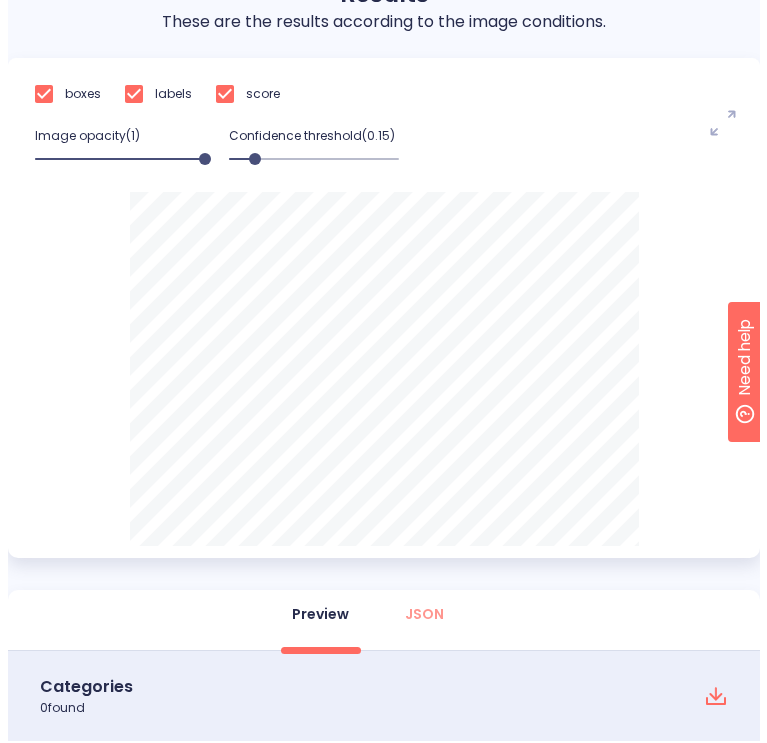 scroll, scrollTop: 300, scrollLeft: 0, axis: vertical 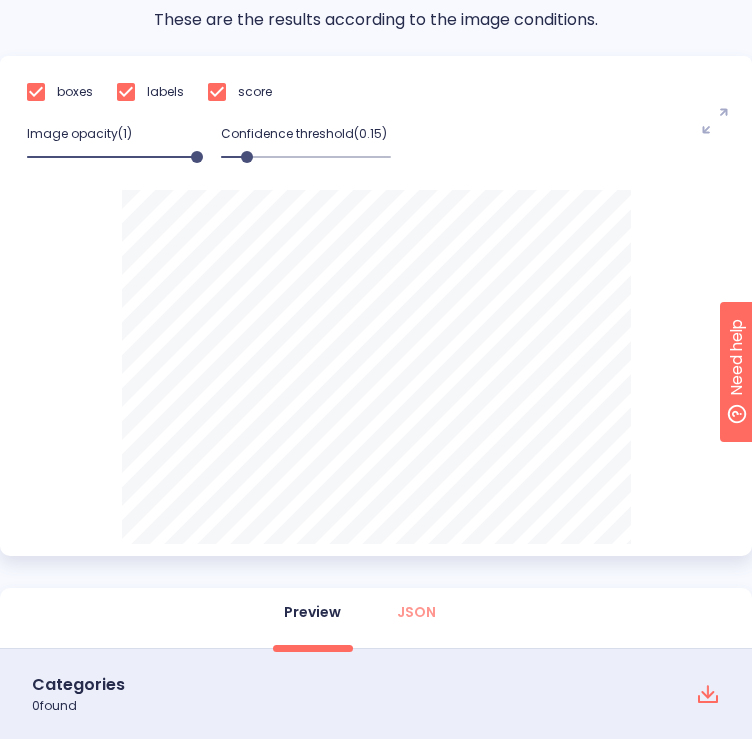 click on "noun-max-3797388" at bounding box center [715, 123] 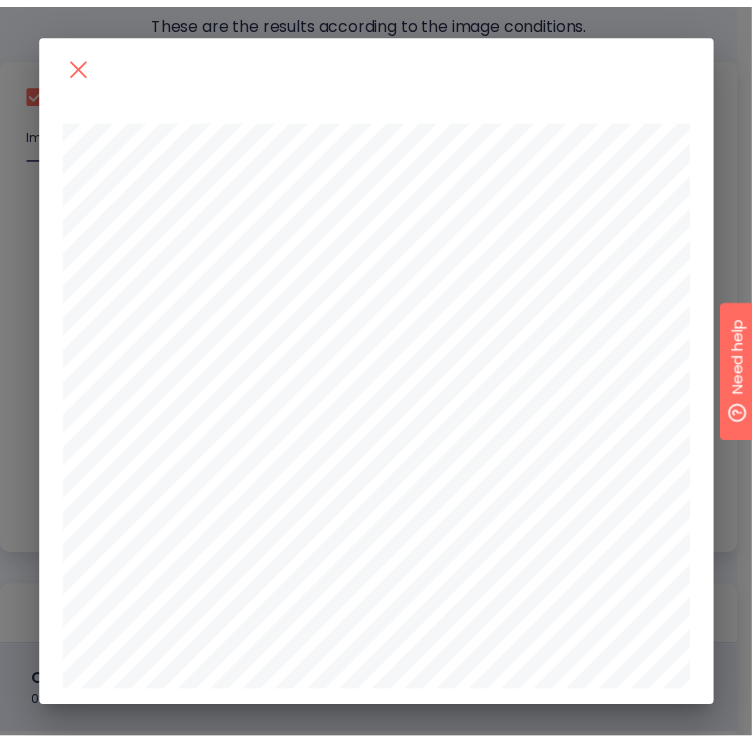 scroll, scrollTop: 200, scrollLeft: 0, axis: vertical 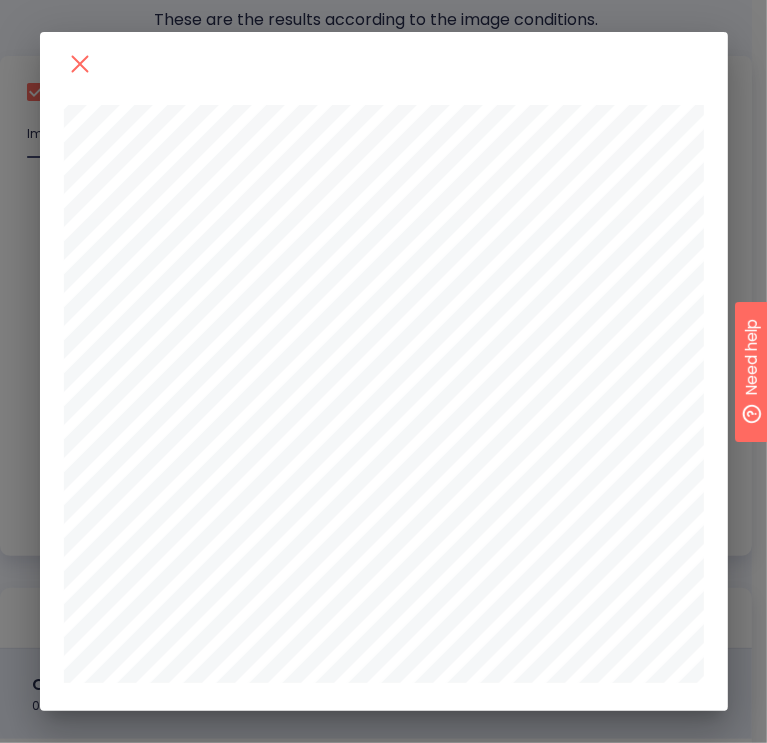 click 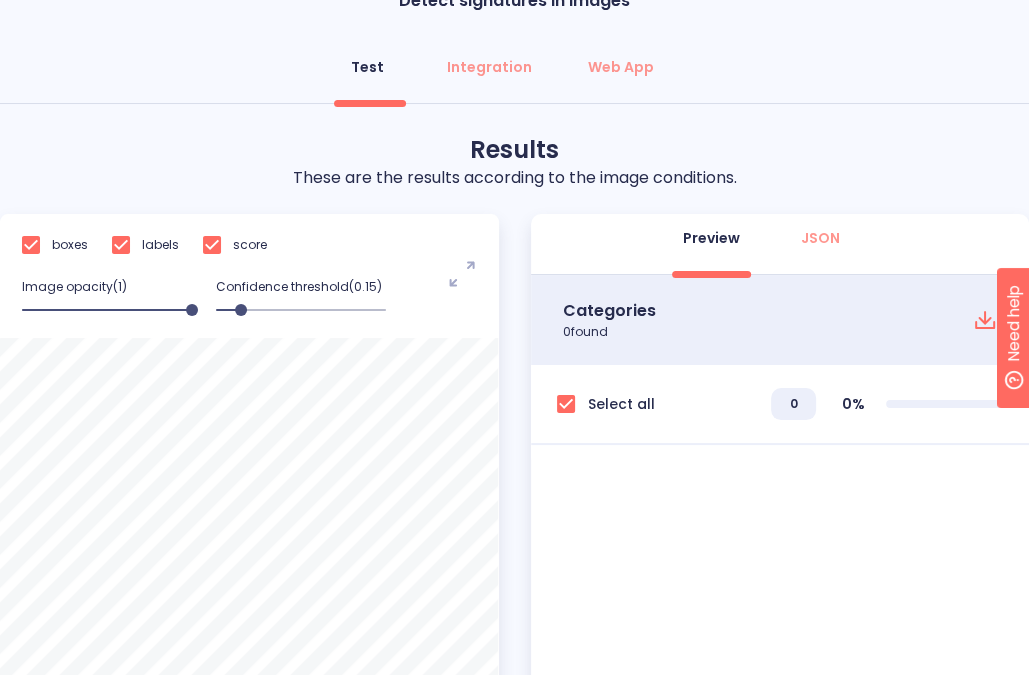 scroll, scrollTop: 100, scrollLeft: 0, axis: vertical 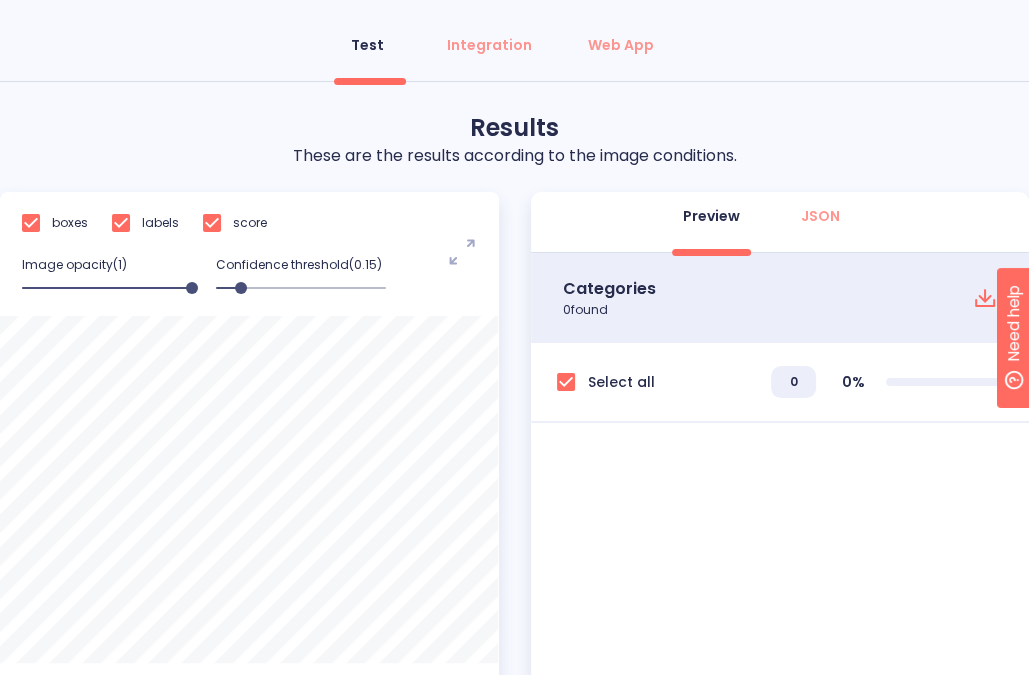 click 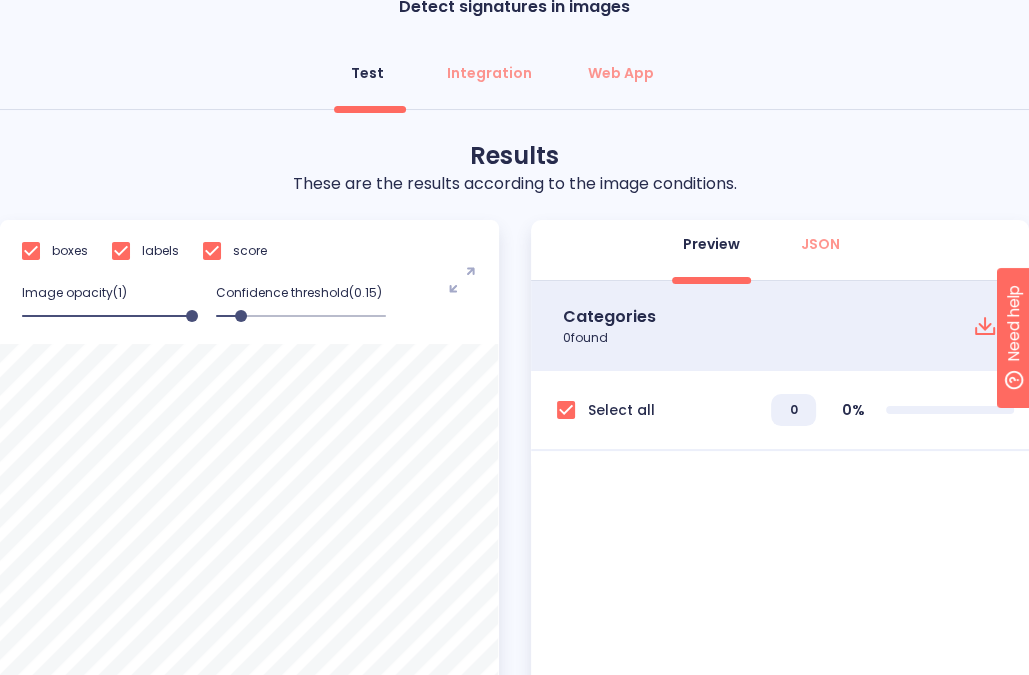 scroll, scrollTop: 262, scrollLeft: 0, axis: vertical 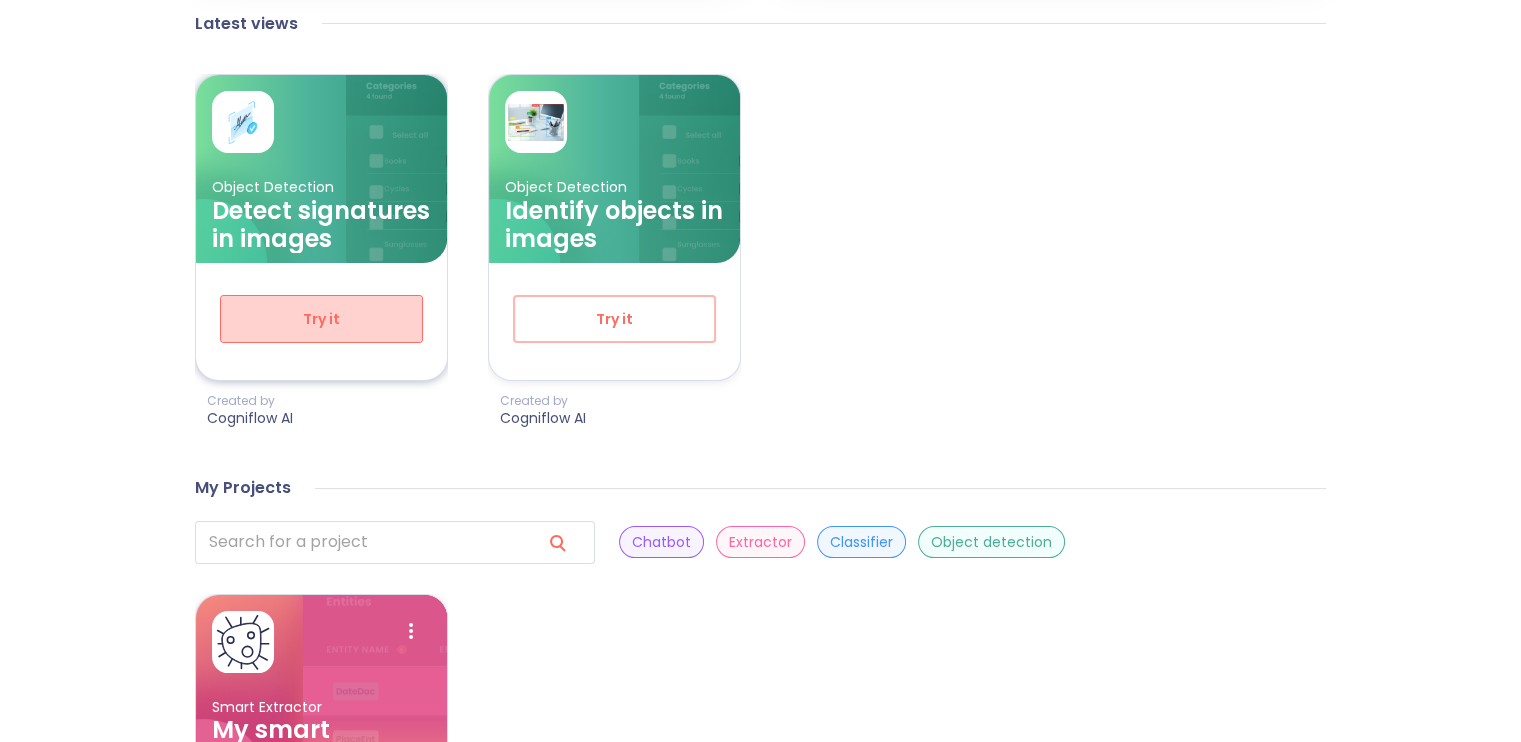 click on "Try it" at bounding box center (321, 319) 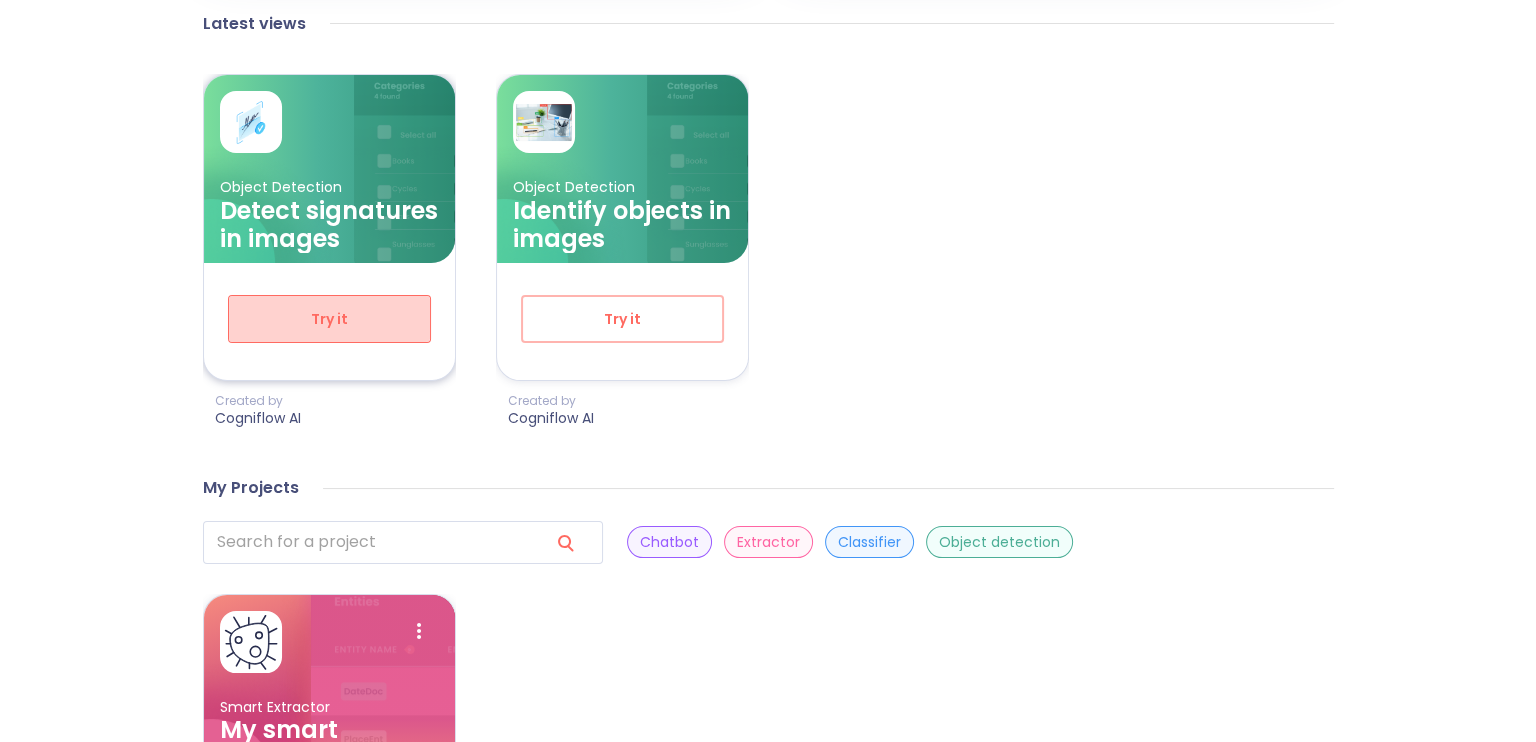 scroll, scrollTop: 0, scrollLeft: 0, axis: both 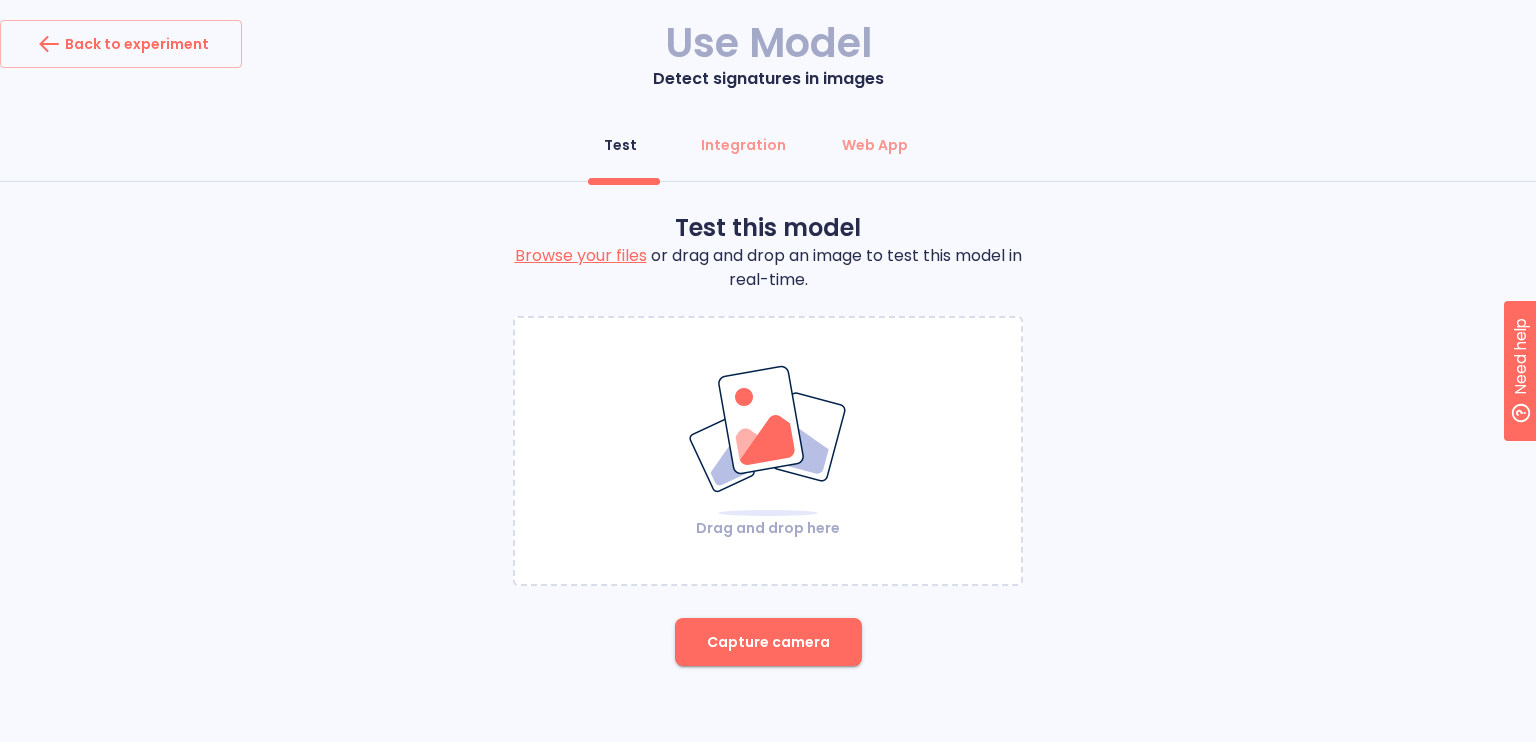 click on "Drag and drop here" at bounding box center (768, 451) 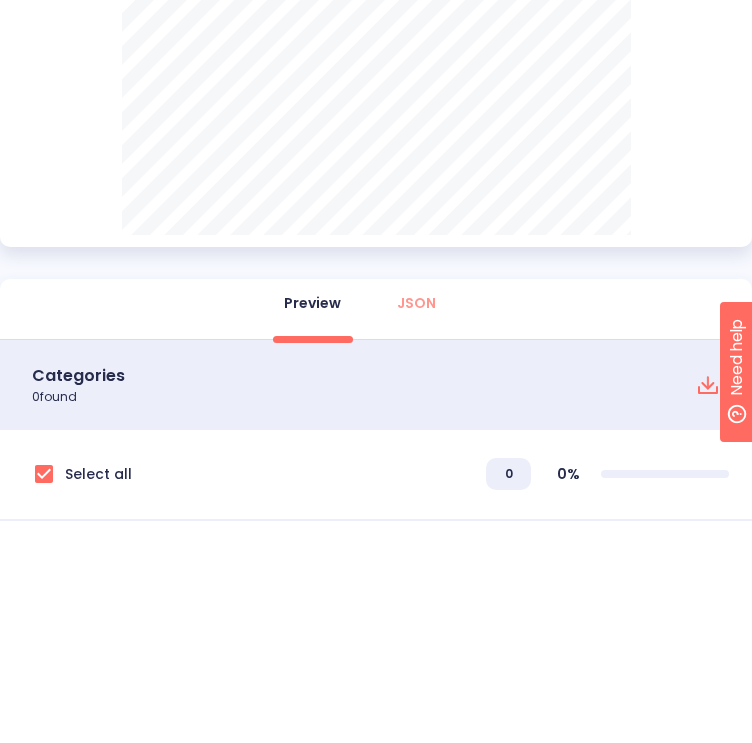 scroll, scrollTop: 790, scrollLeft: 0, axis: vertical 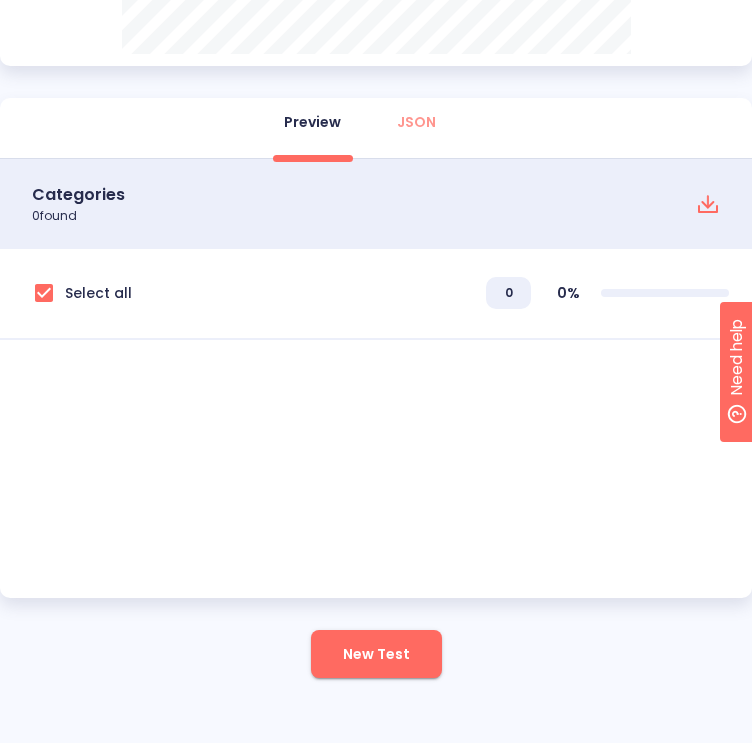 click on "New Test" at bounding box center (376, 654) 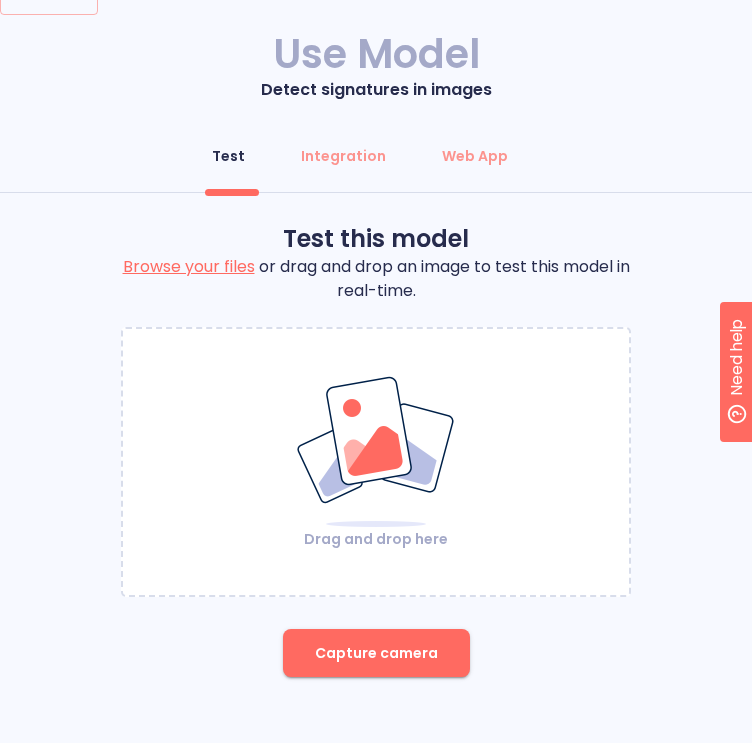 scroll, scrollTop: 52, scrollLeft: 0, axis: vertical 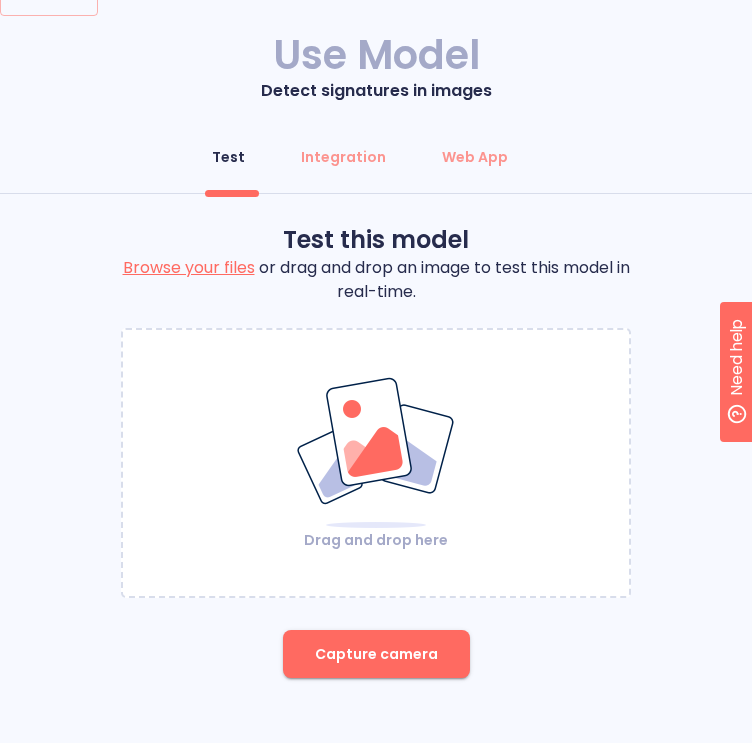 click at bounding box center [376, 453] 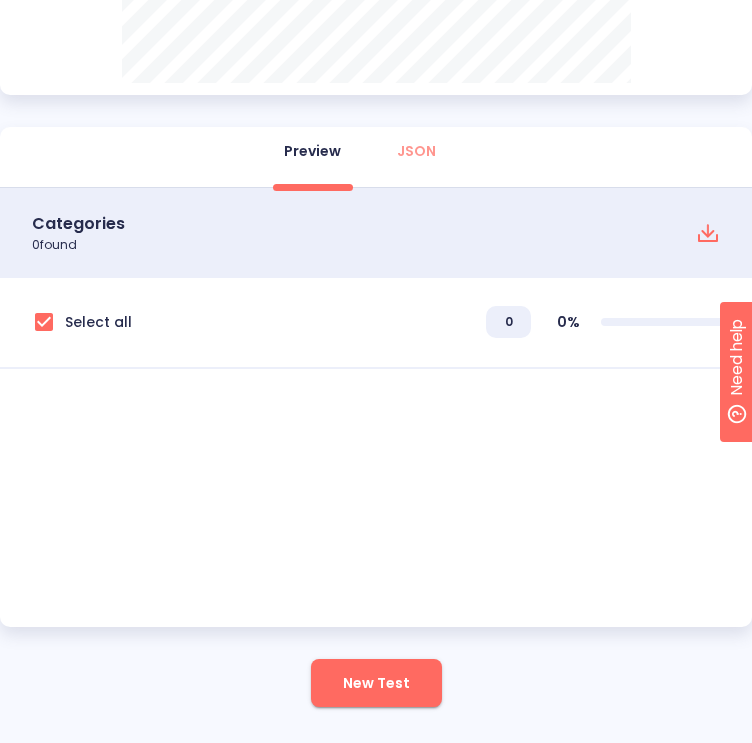 scroll, scrollTop: 790, scrollLeft: 0, axis: vertical 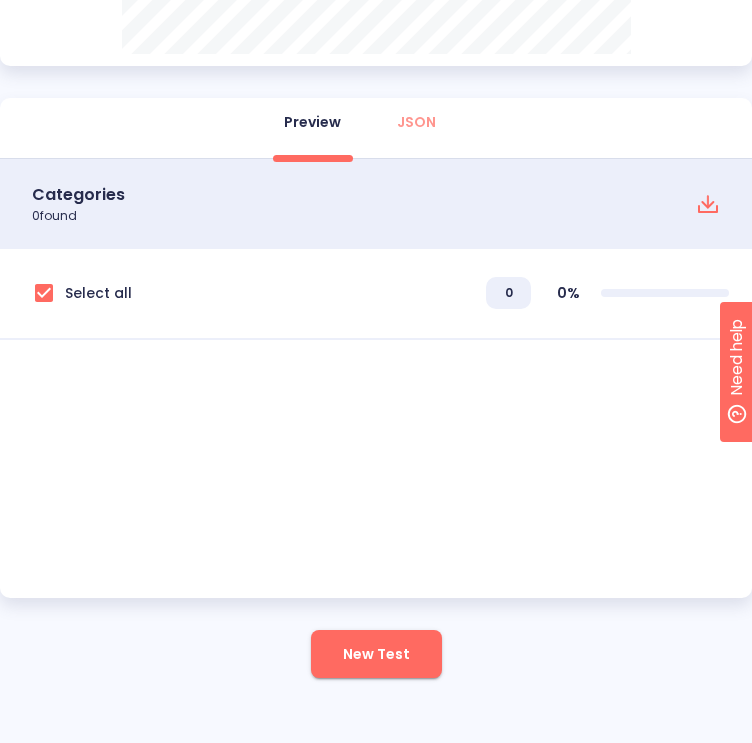 click at bounding box center [44, 293] 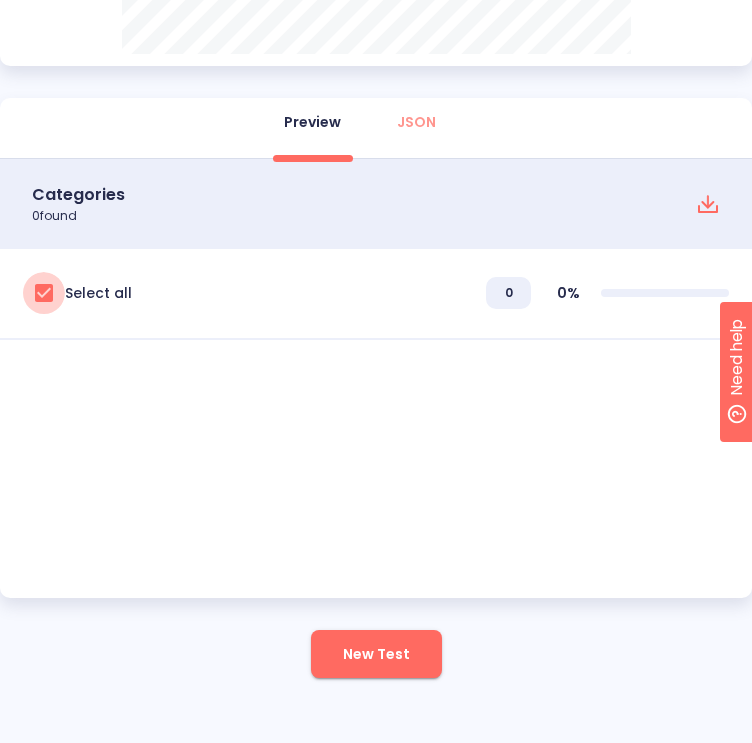 click at bounding box center (44, 293) 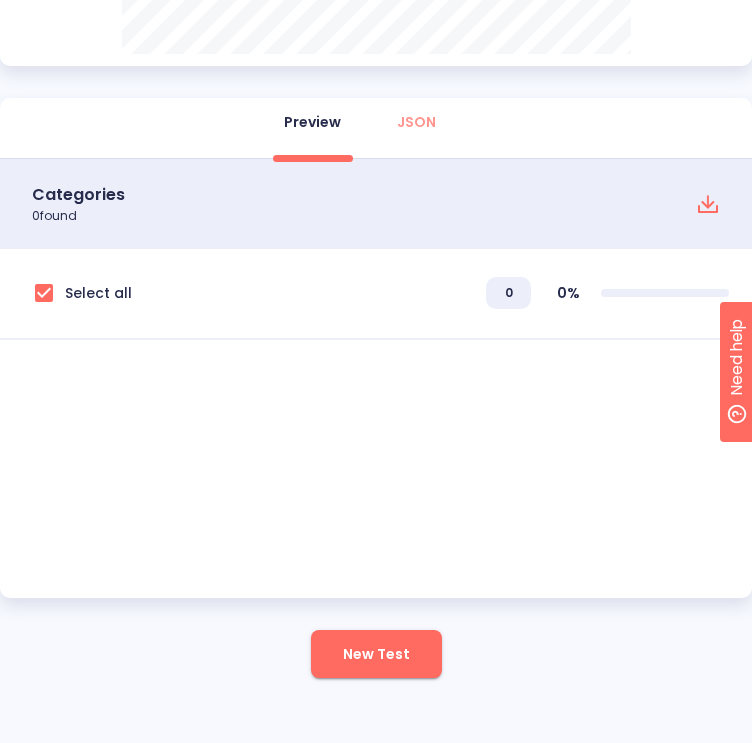 click at bounding box center [44, 293] 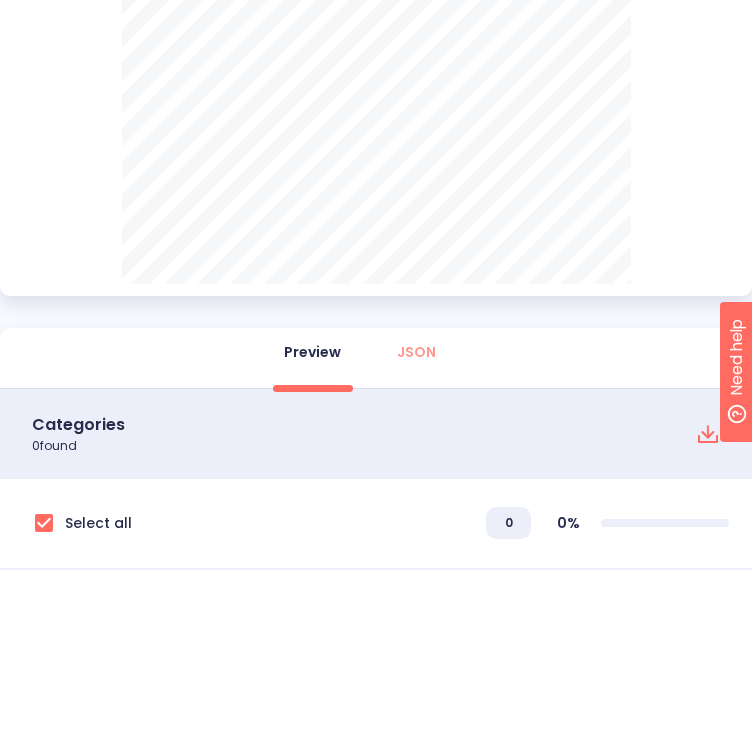 scroll, scrollTop: 290, scrollLeft: 0, axis: vertical 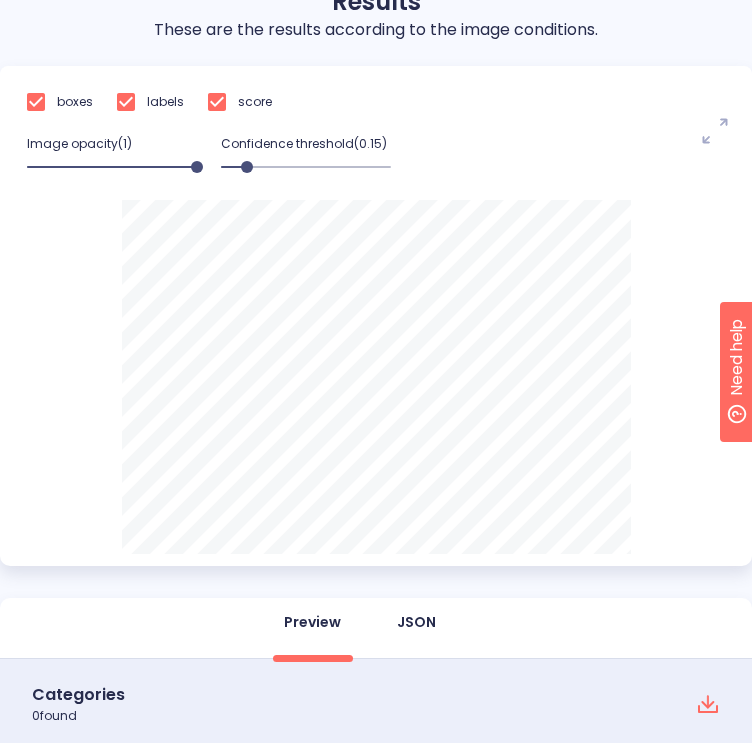 click on "JSON" at bounding box center (416, 622) 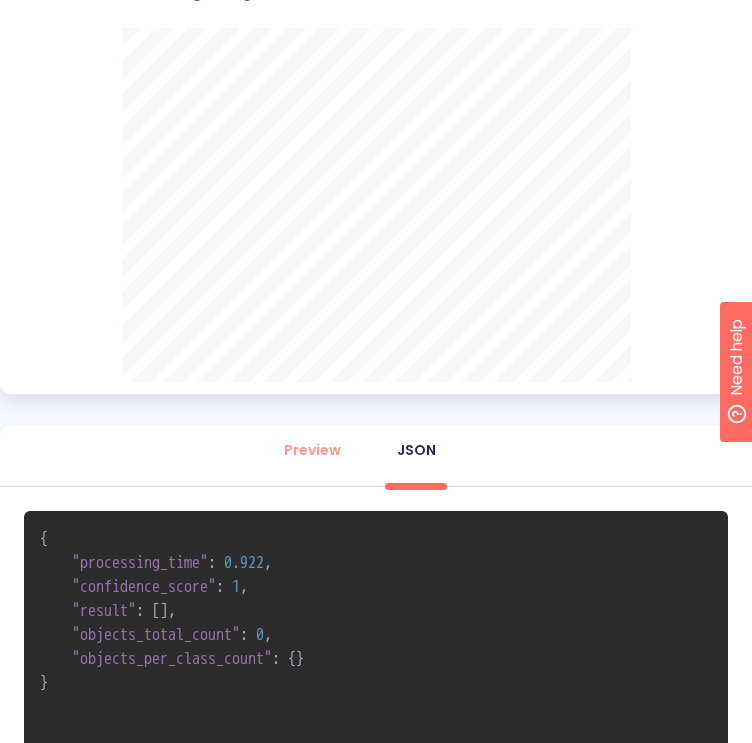 scroll, scrollTop: 690, scrollLeft: 0, axis: vertical 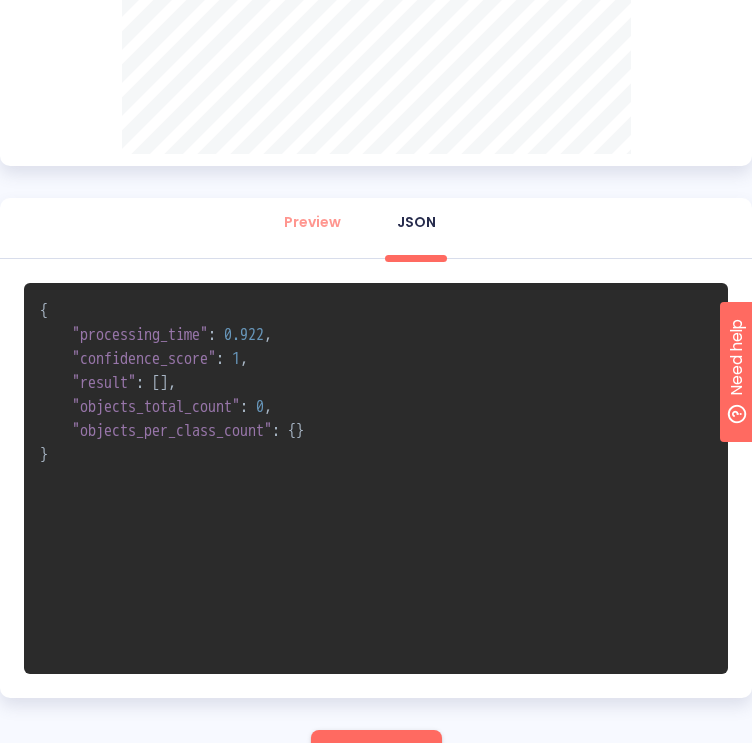 click on "]" at bounding box center (164, 383) 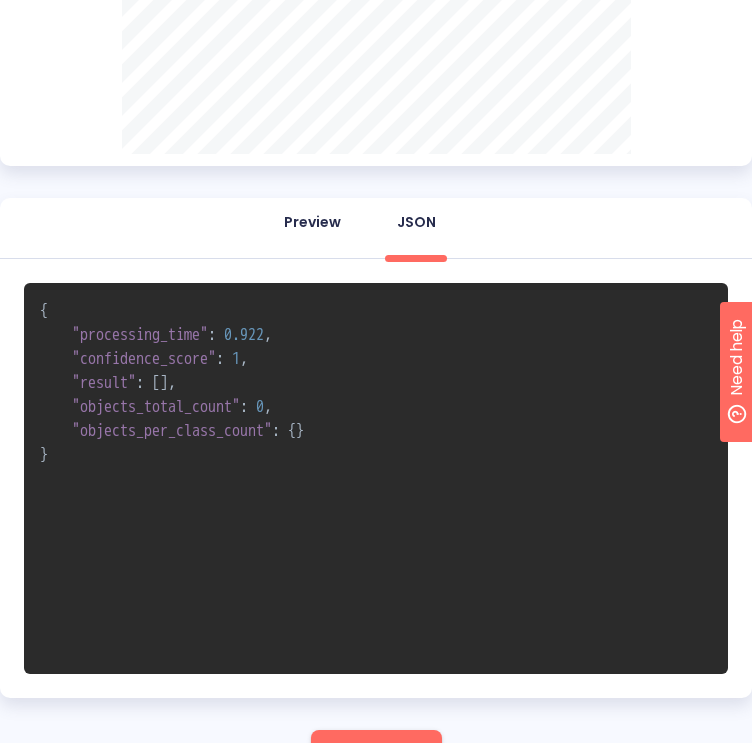 click on "Preview" at bounding box center [312, 222] 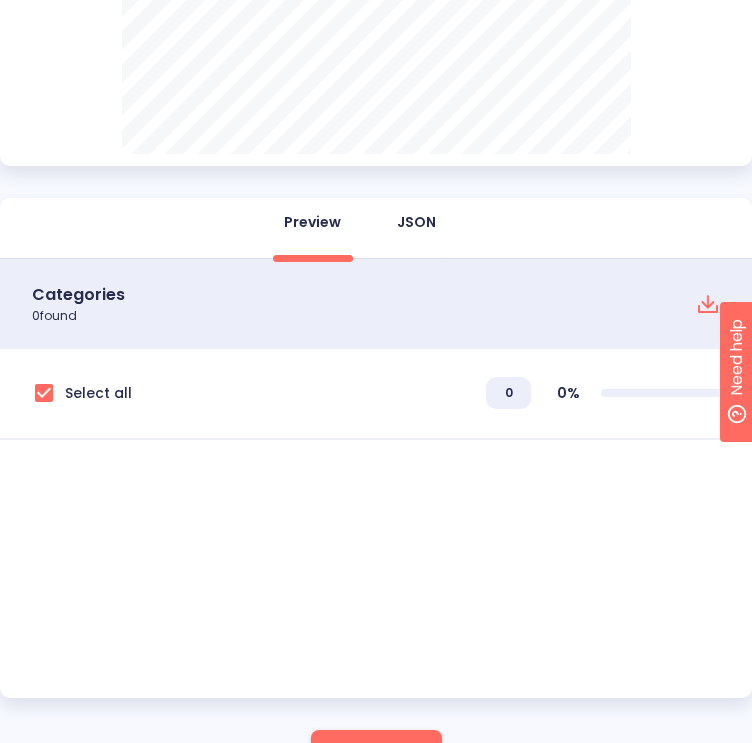 click on "JSON" at bounding box center (416, 222) 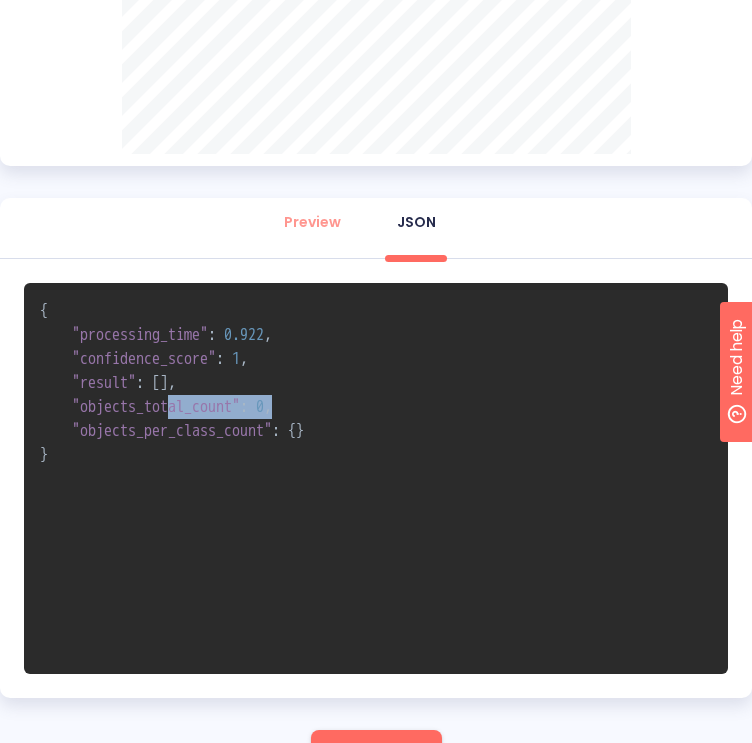 drag, startPoint x: 182, startPoint y: 410, endPoint x: 334, endPoint y: 407, distance: 152.0296 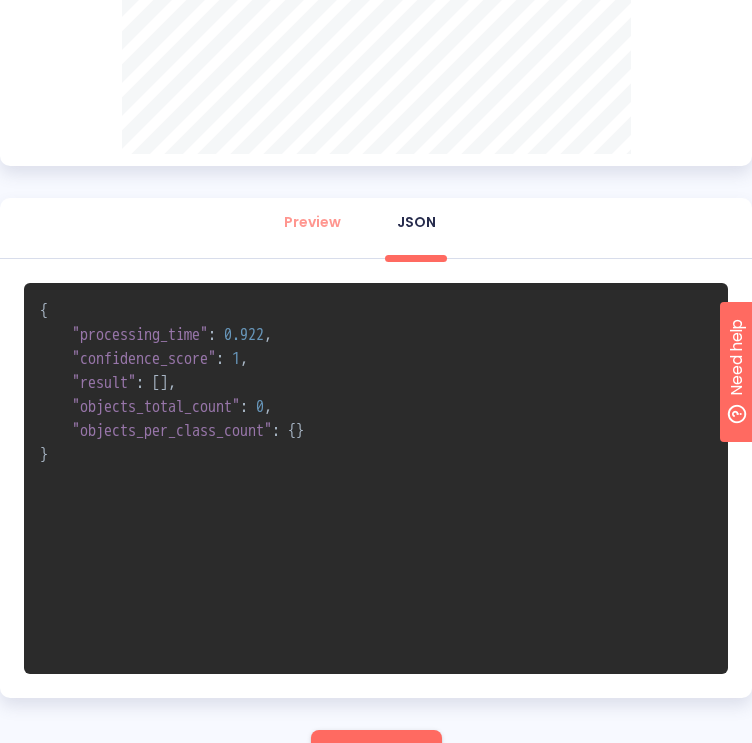click on "{
"processing_time" :   0.922 ,
"confidence_score" :   1 ,
"result" :   [ ] ,
"objects_total_count" :   0 ,
"objects_per_class_count" :   { }
}" at bounding box center [376, 478] 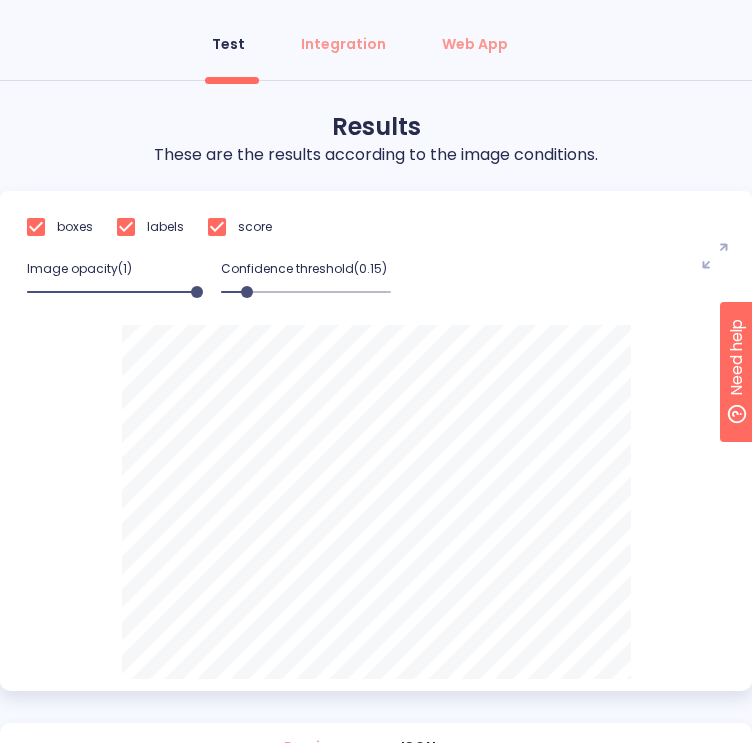 scroll, scrollTop: 0, scrollLeft: 0, axis: both 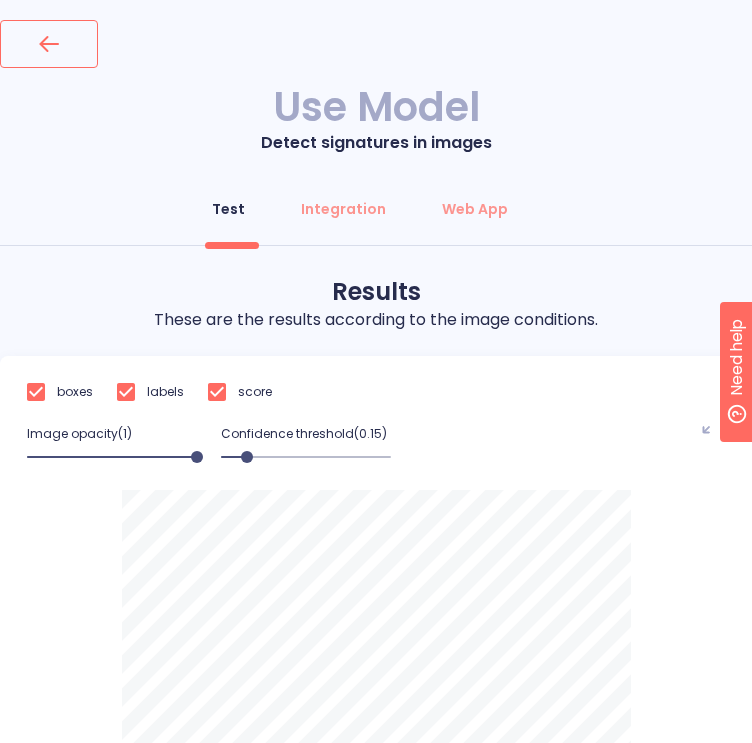 click 